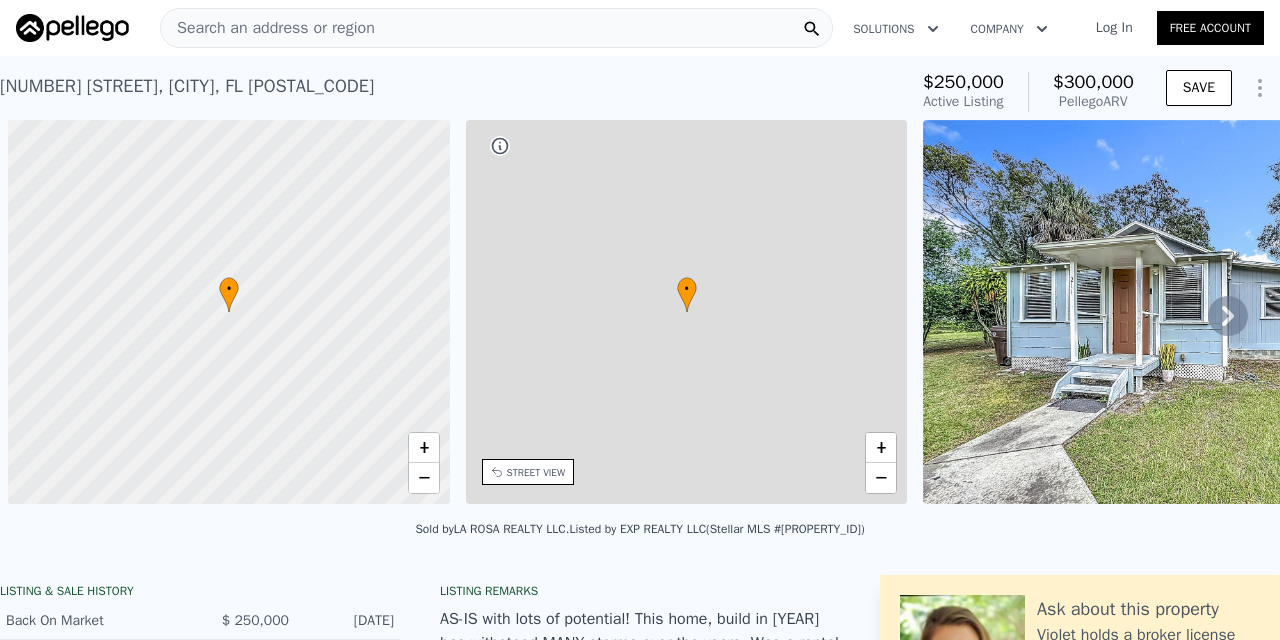 scroll, scrollTop: 0, scrollLeft: 0, axis: both 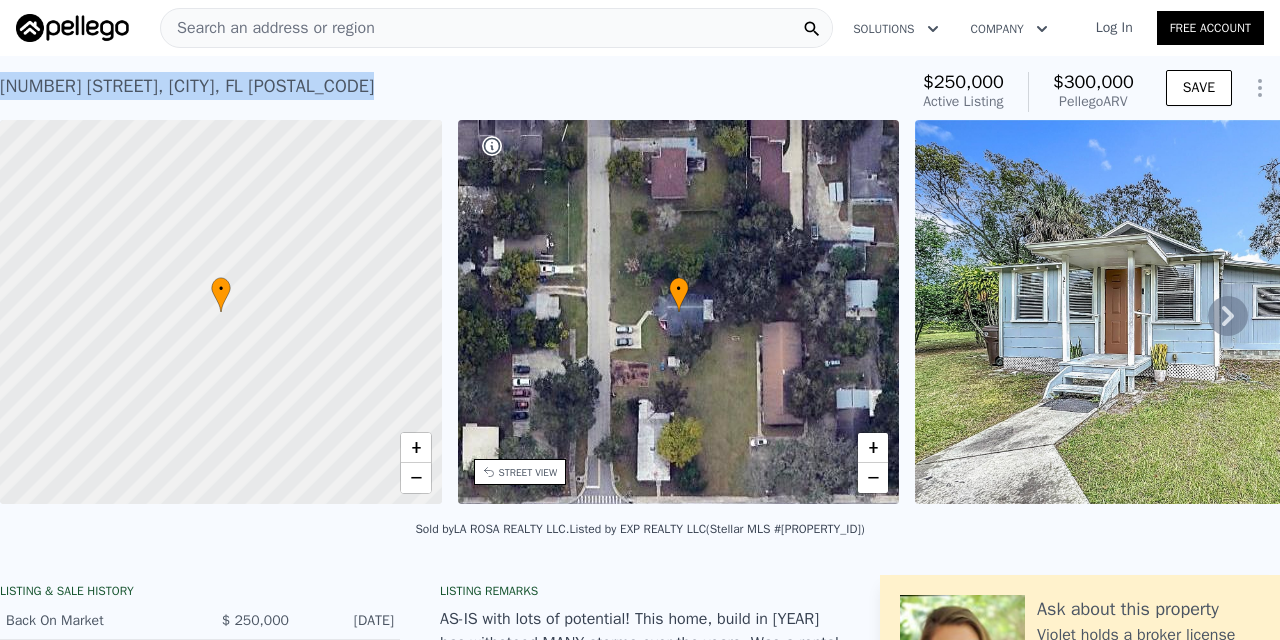 drag, startPoint x: 415, startPoint y: 85, endPoint x: 0, endPoint y: 87, distance: 415.00482 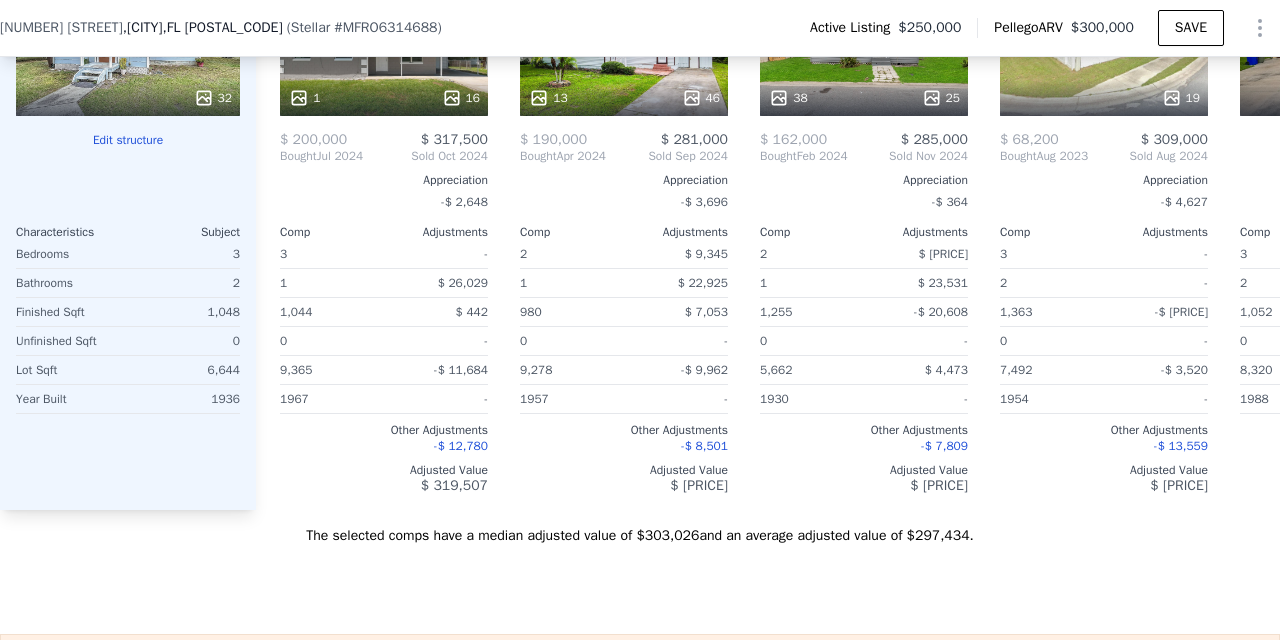 scroll, scrollTop: 2021, scrollLeft: 0, axis: vertical 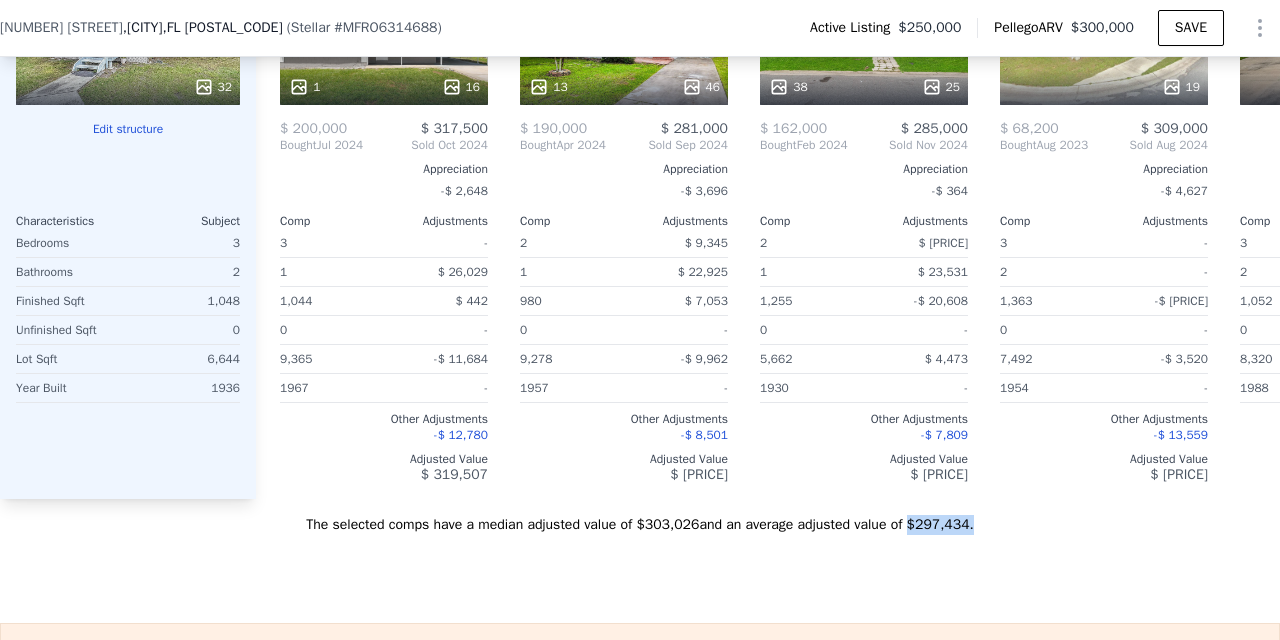 drag, startPoint x: 922, startPoint y: 546, endPoint x: 993, endPoint y: 540, distance: 71.25307 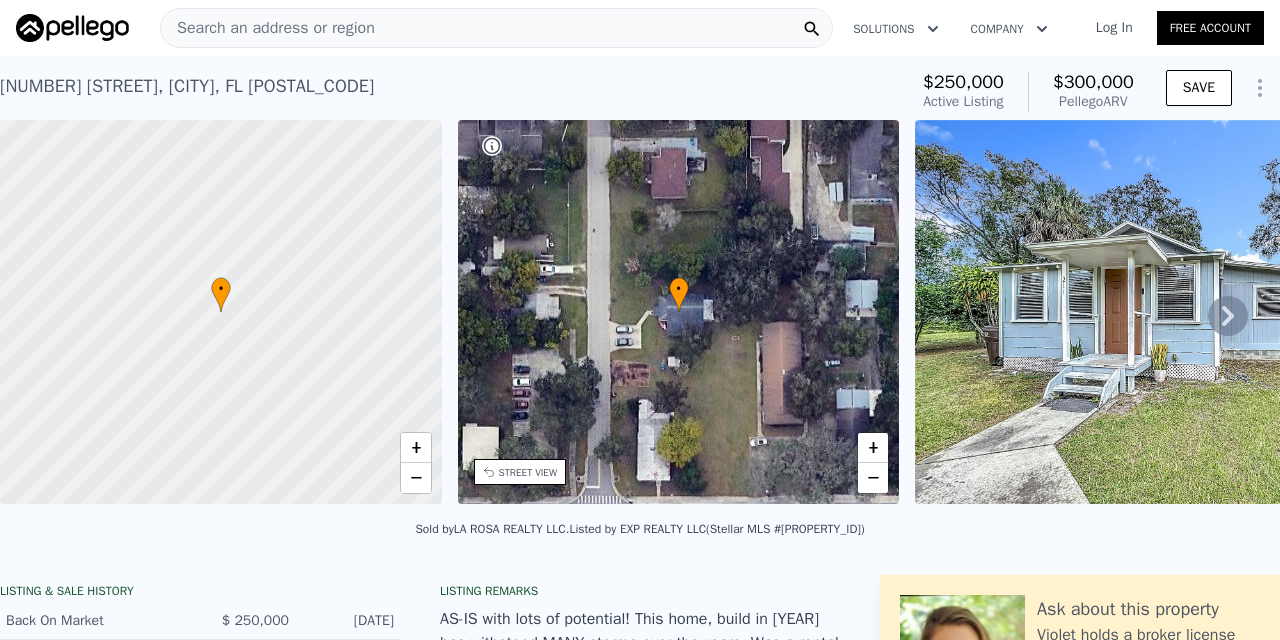 scroll, scrollTop: 0, scrollLeft: 0, axis: both 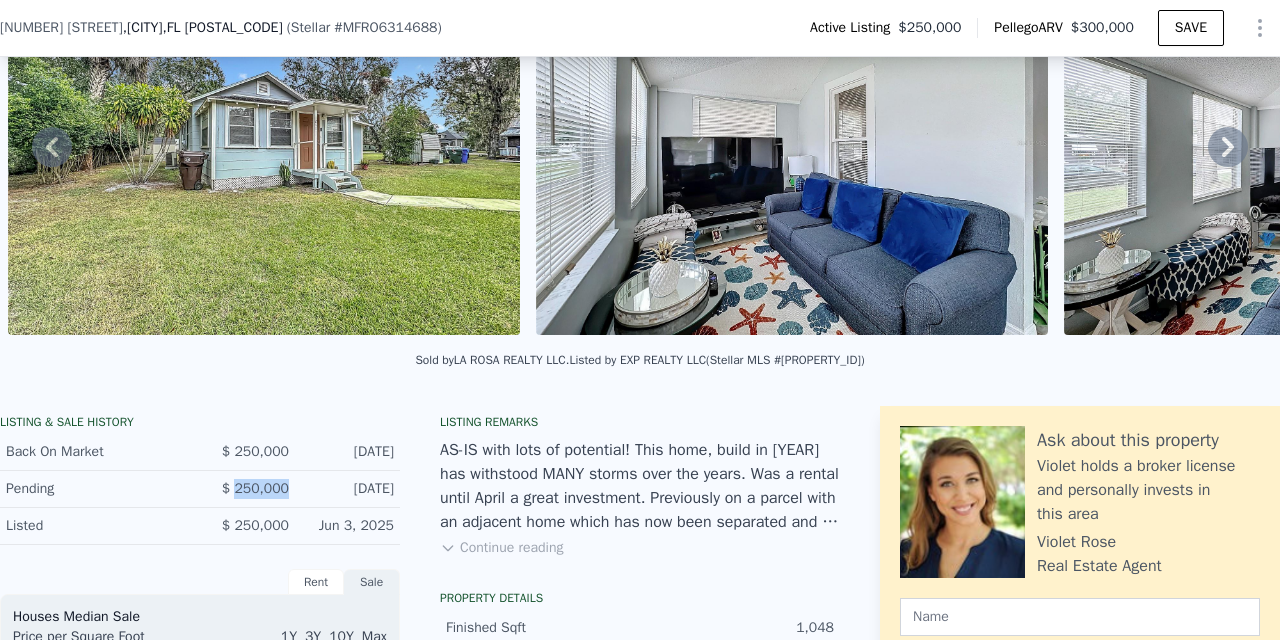 drag, startPoint x: 233, startPoint y: 494, endPoint x: 294, endPoint y: 492, distance: 61.03278 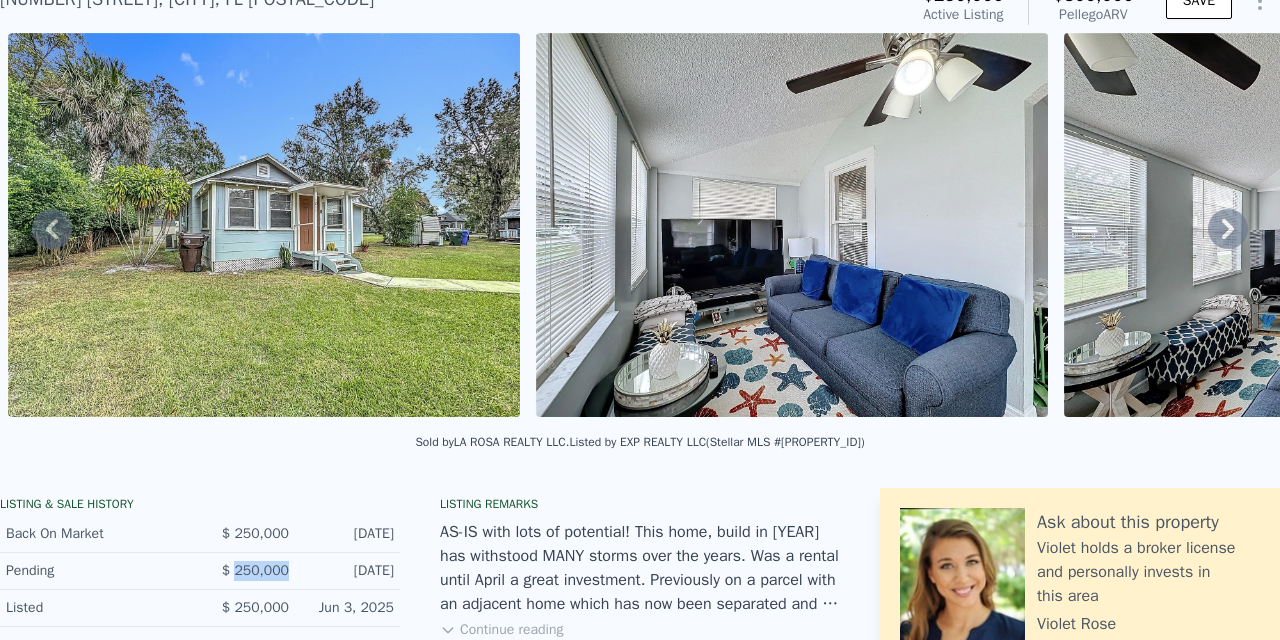 scroll, scrollTop: 79, scrollLeft: 0, axis: vertical 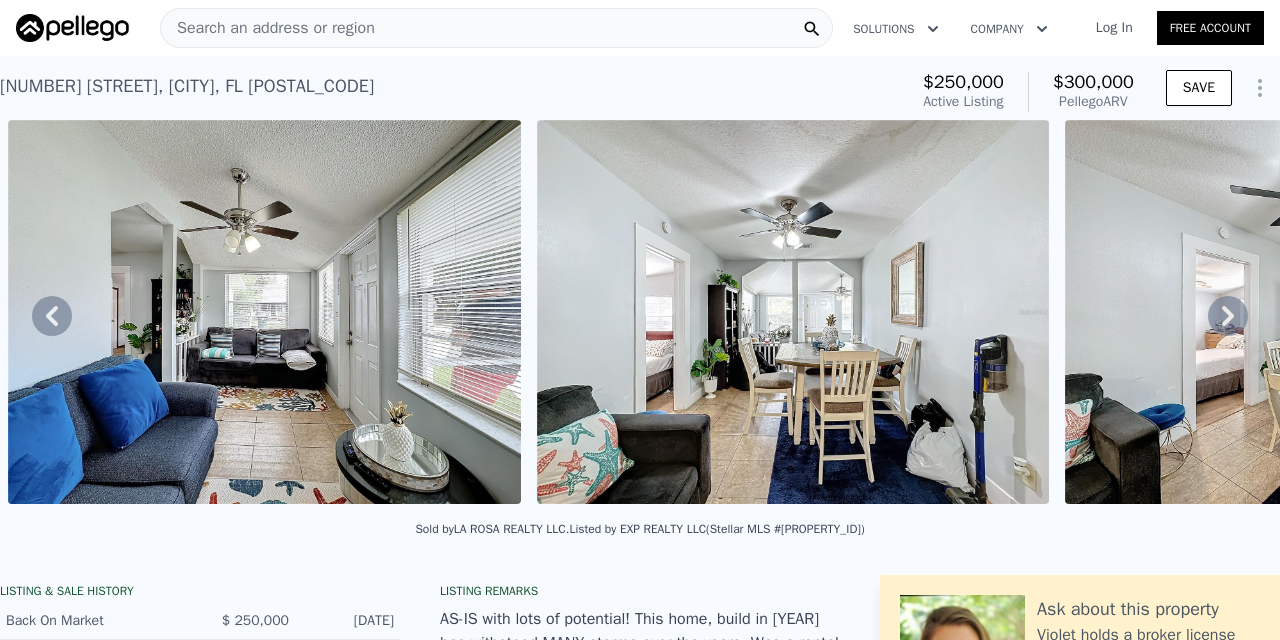 click at bounding box center (793, 312) 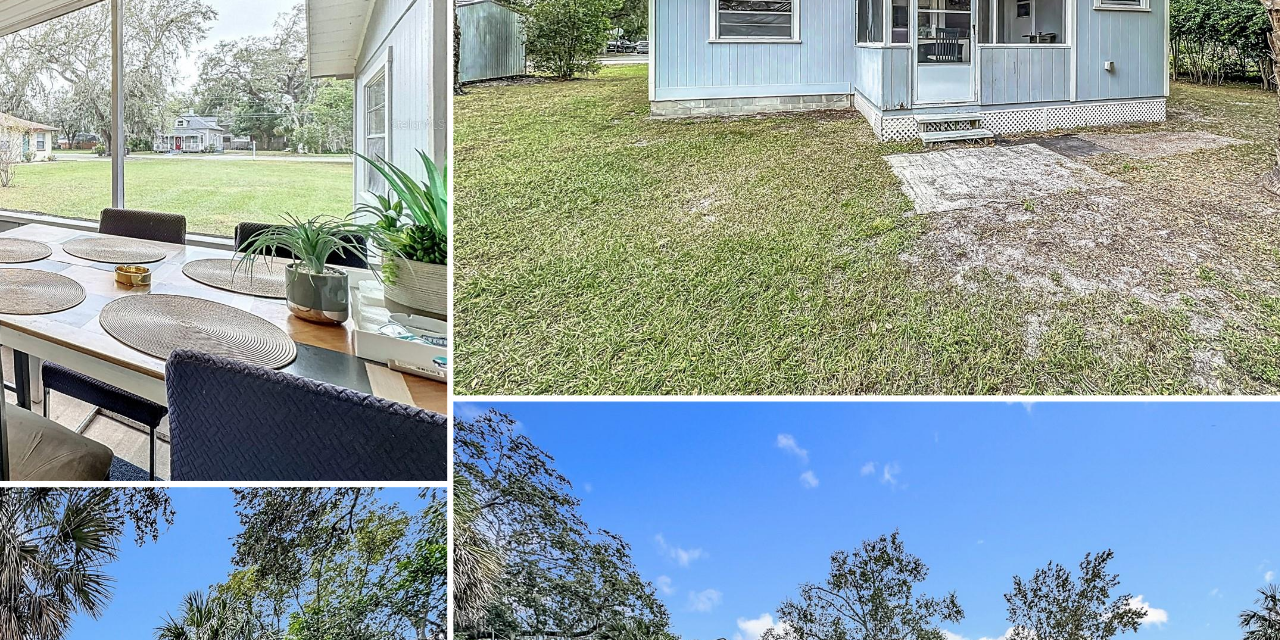 scroll, scrollTop: 5693, scrollLeft: 0, axis: vertical 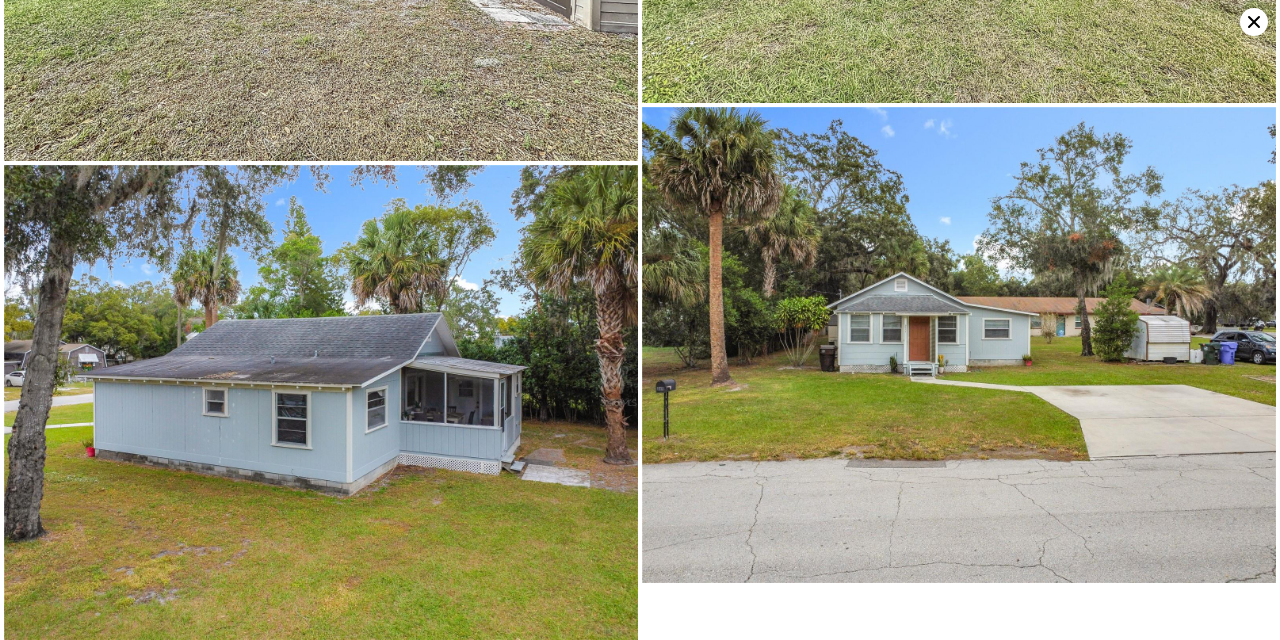 click 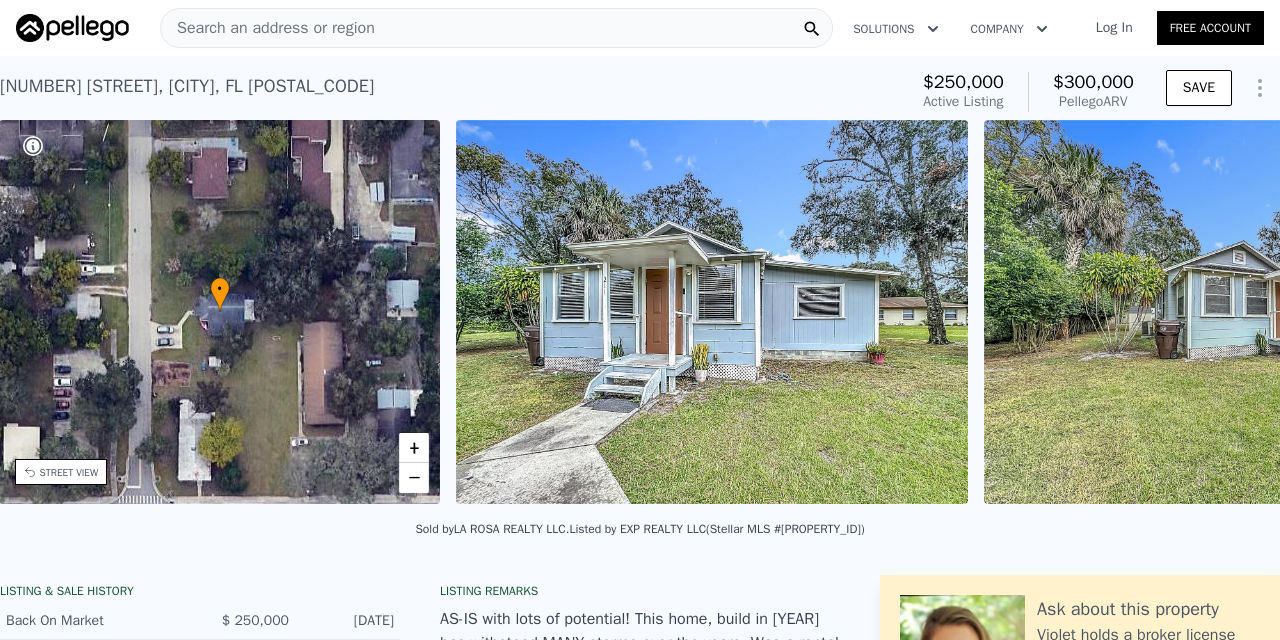 scroll, scrollTop: 0, scrollLeft: 466, axis: horizontal 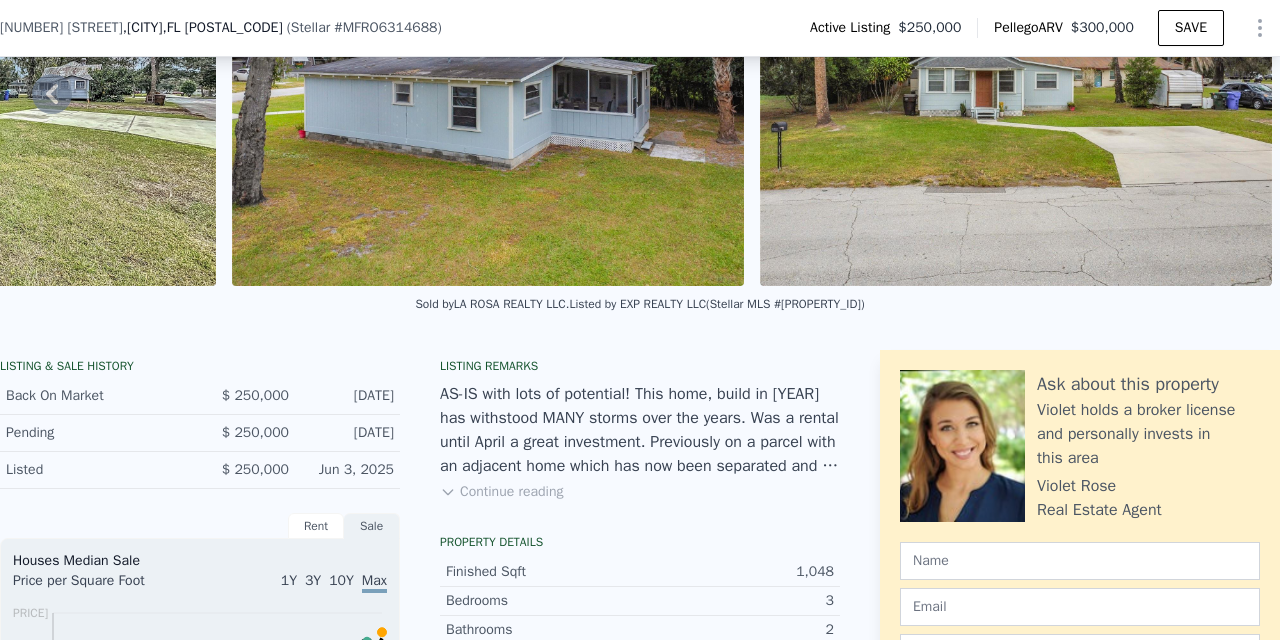 click on "Continue reading" at bounding box center (501, 492) 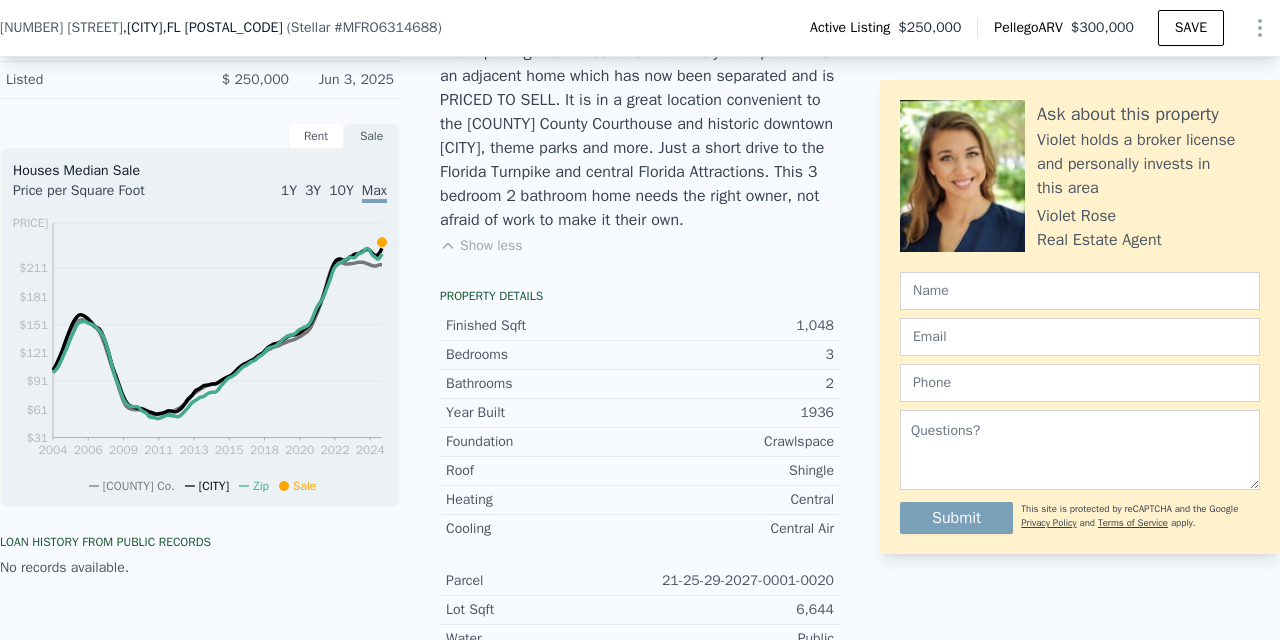 scroll, scrollTop: 602, scrollLeft: 0, axis: vertical 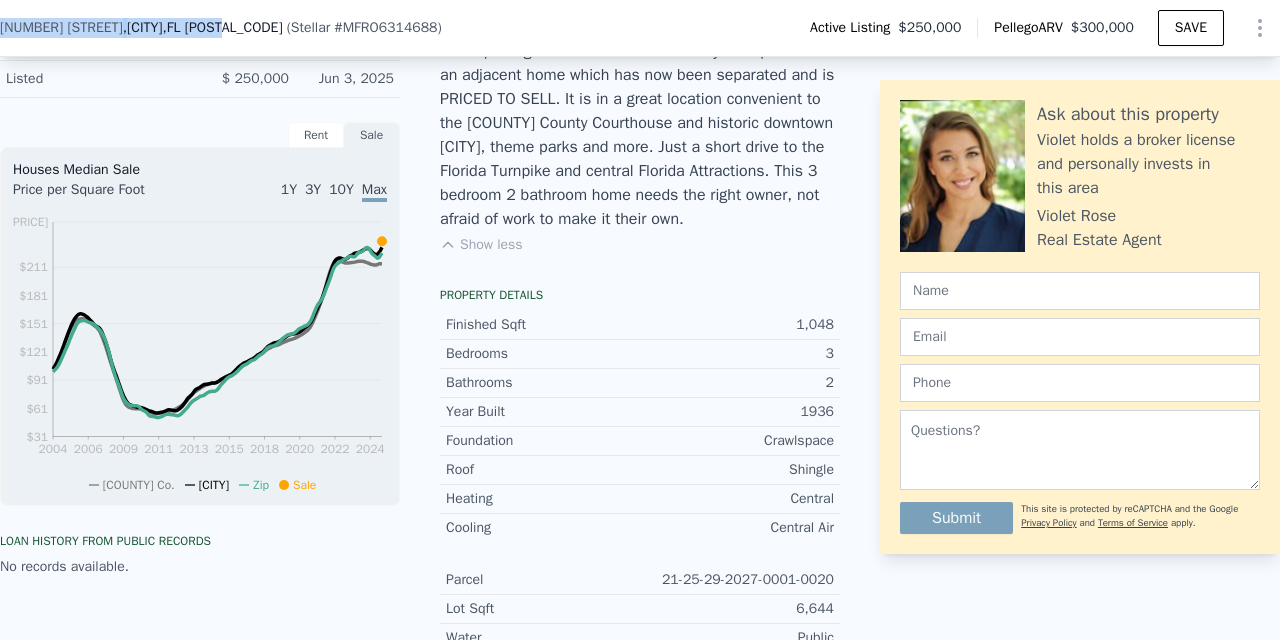 drag, startPoint x: 324, startPoint y: 28, endPoint x: 4, endPoint y: 33, distance: 320.03906 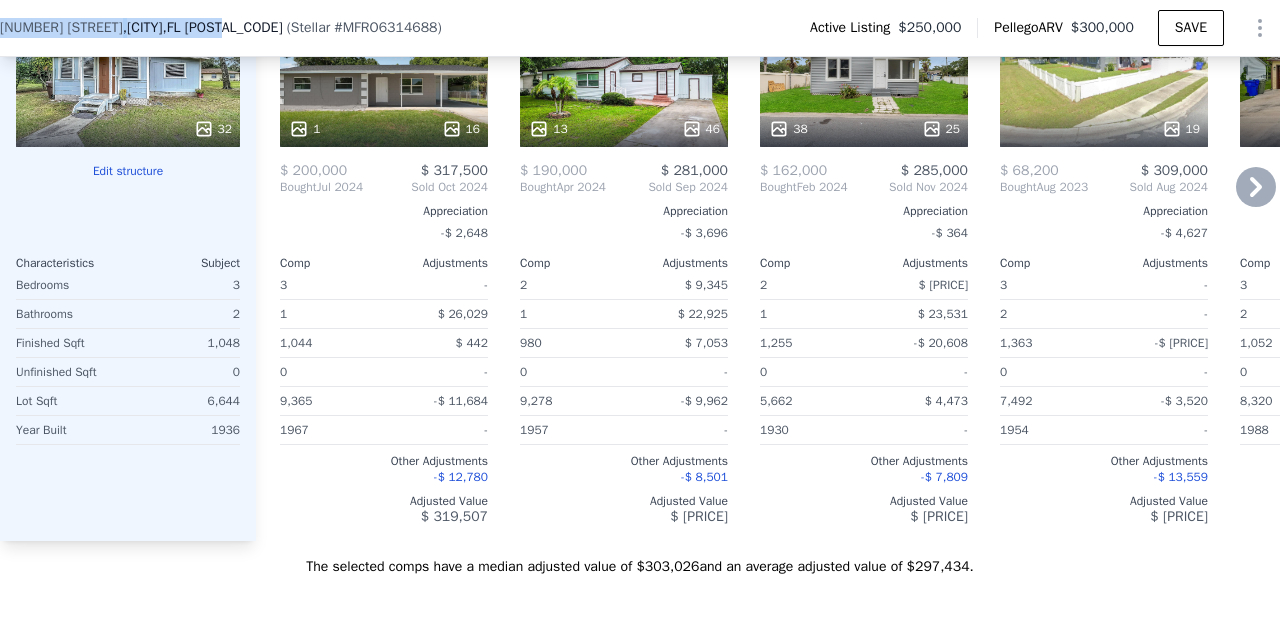 scroll, scrollTop: 2141, scrollLeft: 0, axis: vertical 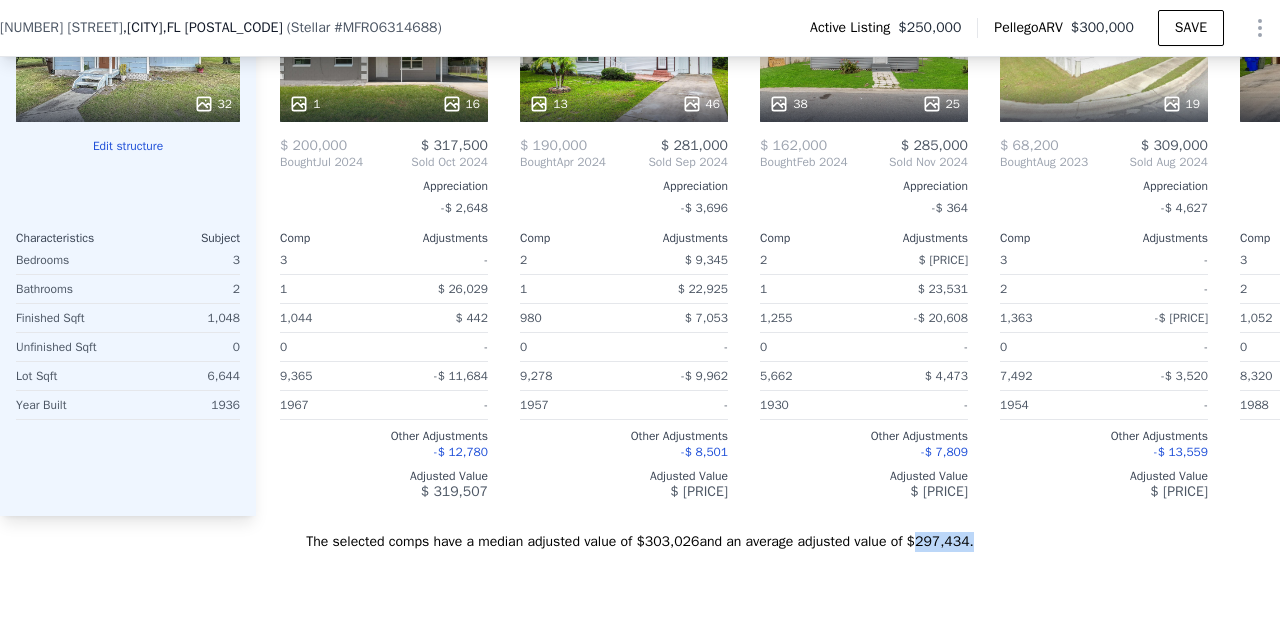 drag, startPoint x: 924, startPoint y: 588, endPoint x: 986, endPoint y: 588, distance: 62 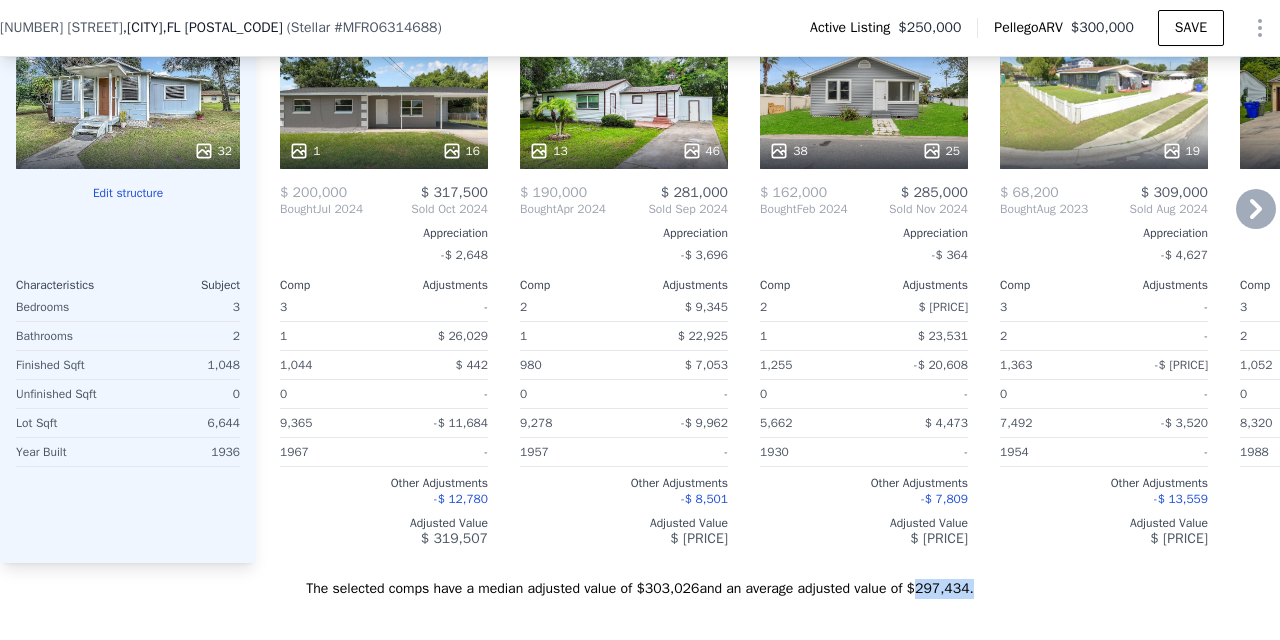 scroll, scrollTop: 2079, scrollLeft: 0, axis: vertical 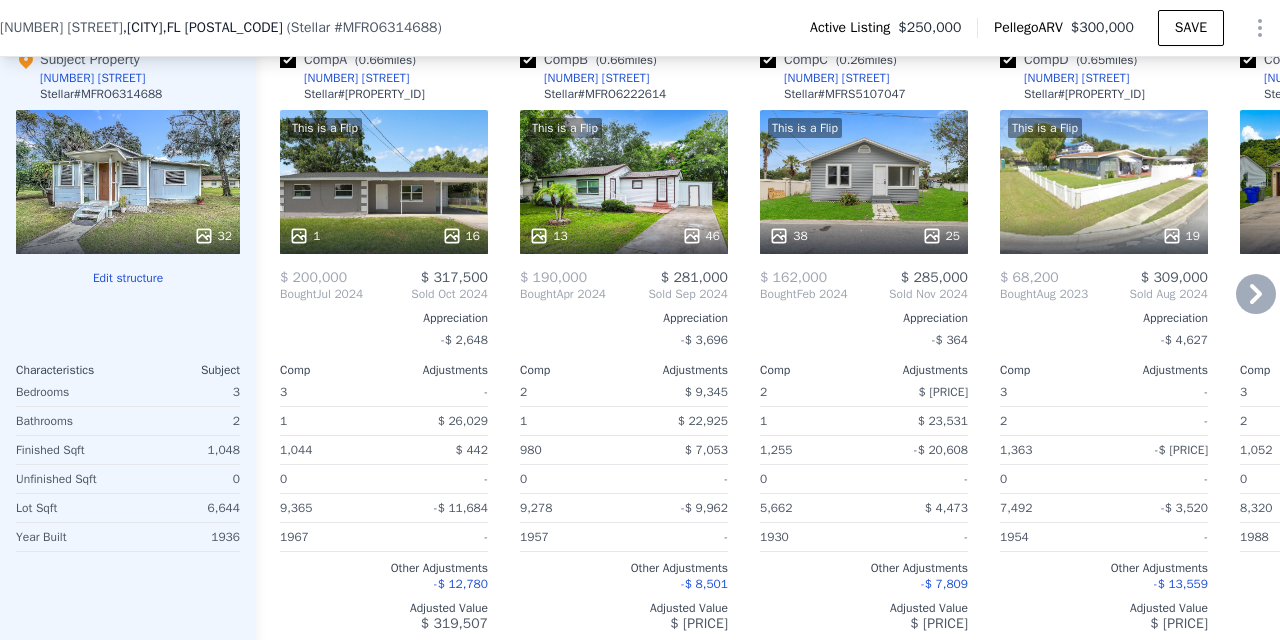 click on "This is a Flip 1 16" at bounding box center (384, 182) 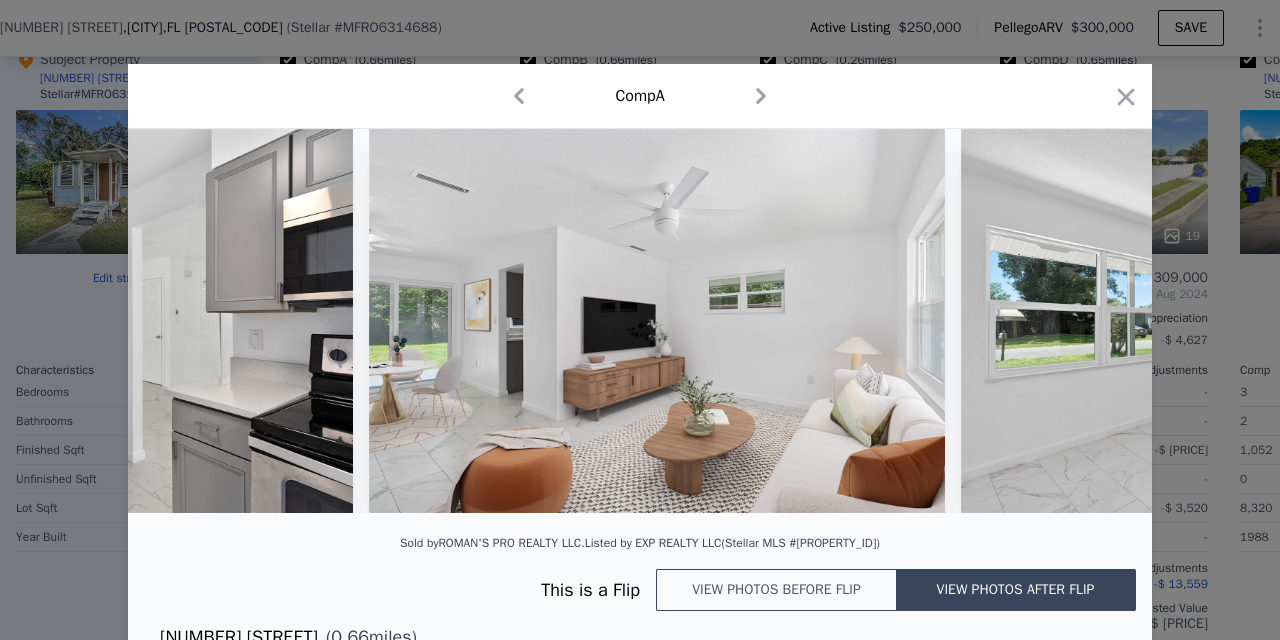 scroll, scrollTop: 0, scrollLeft: 1659, axis: horizontal 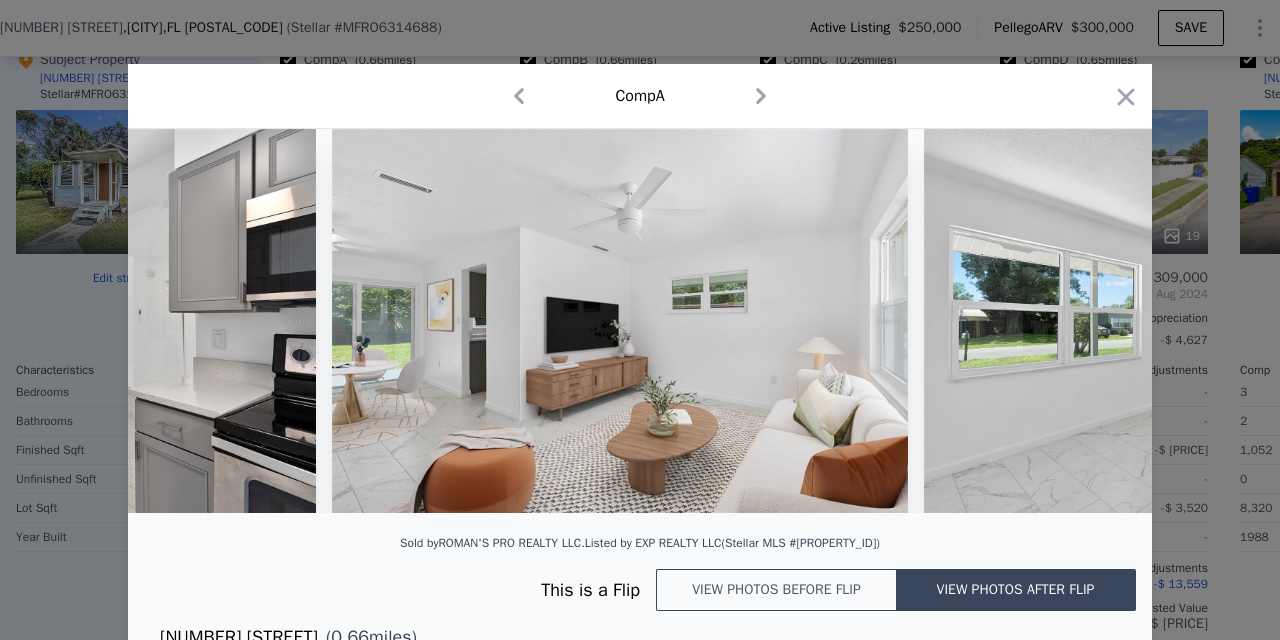 click on "View photos before flip" at bounding box center [776, 590] 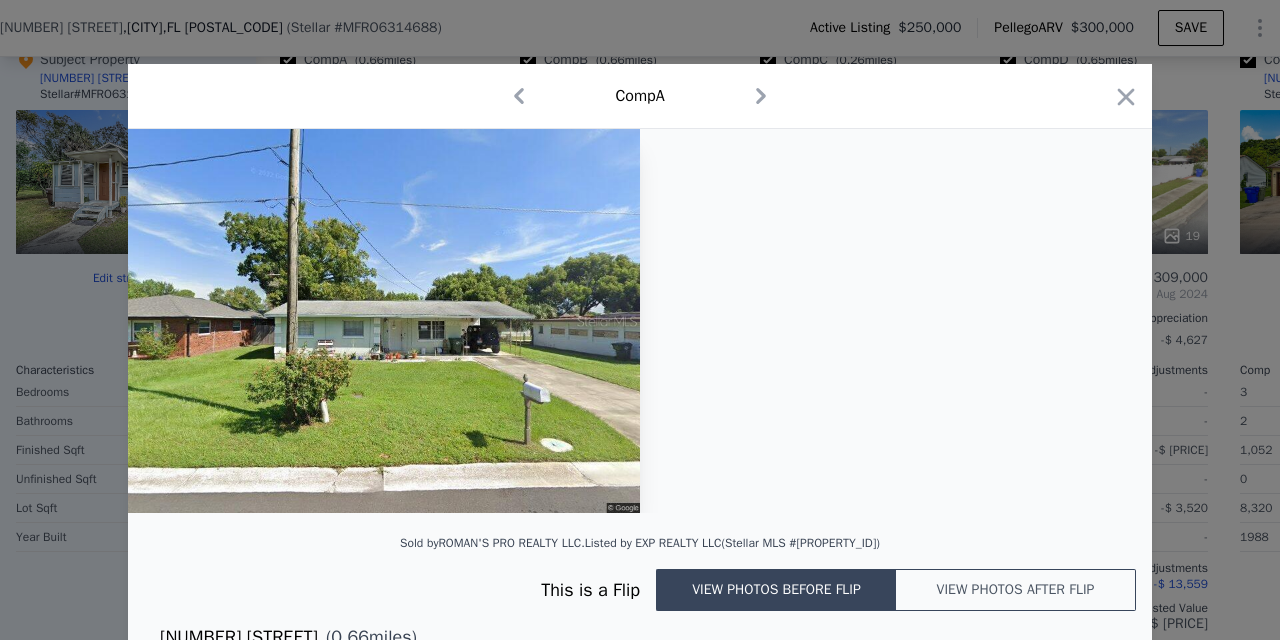 click on "View photos after flip" at bounding box center [1016, 590] 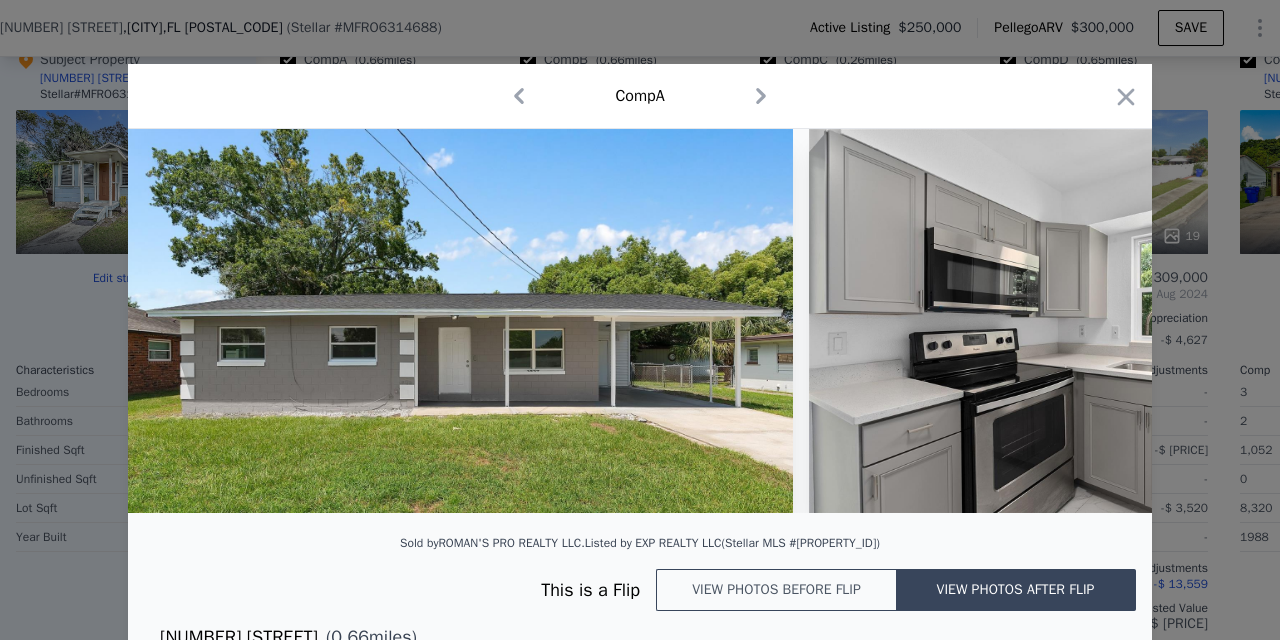 scroll, scrollTop: 3, scrollLeft: 0, axis: vertical 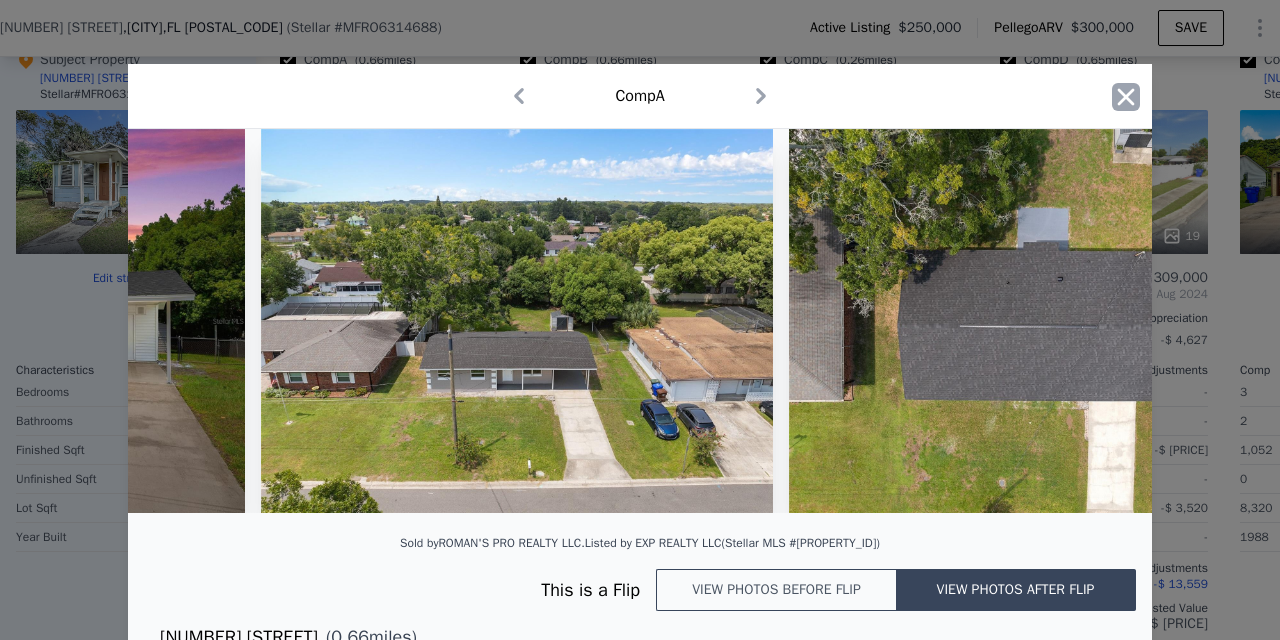click 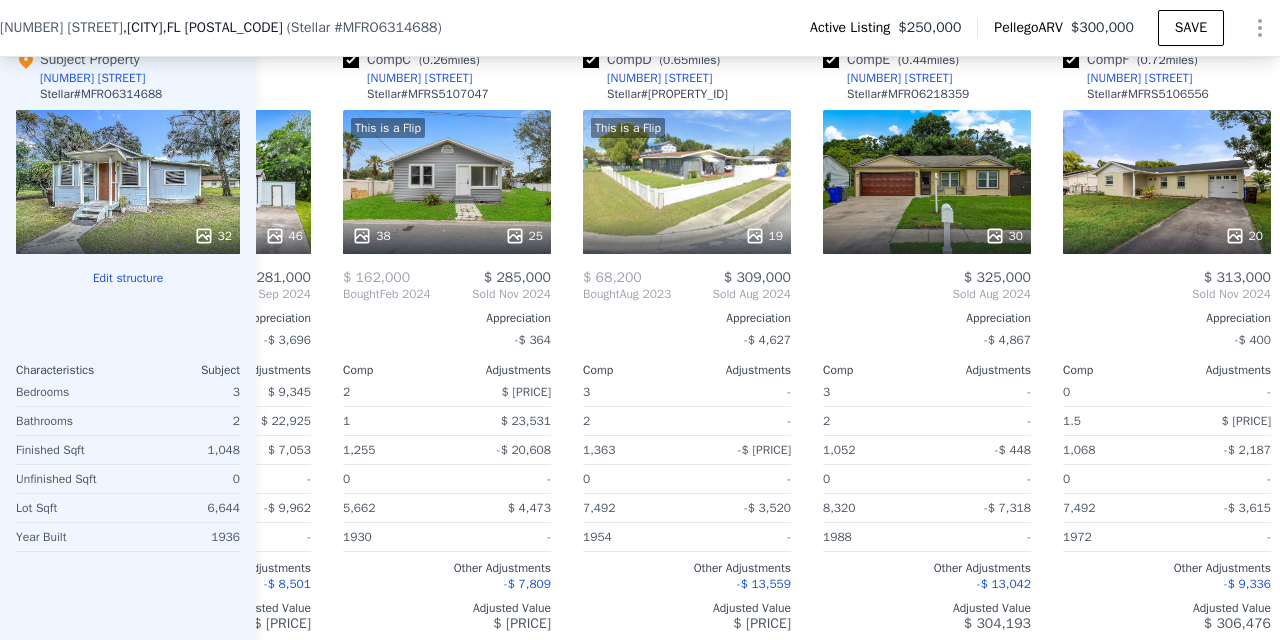 scroll, scrollTop: 0, scrollLeft: 421, axis: horizontal 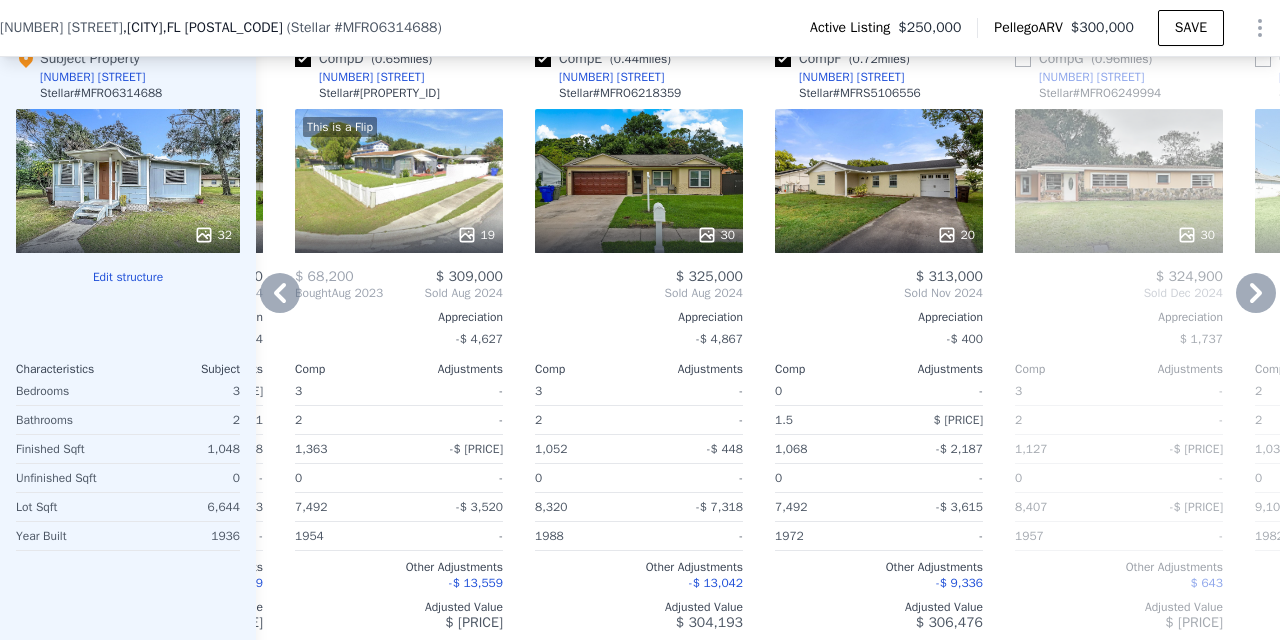 click on "This is a Flip 19" at bounding box center [399, 181] 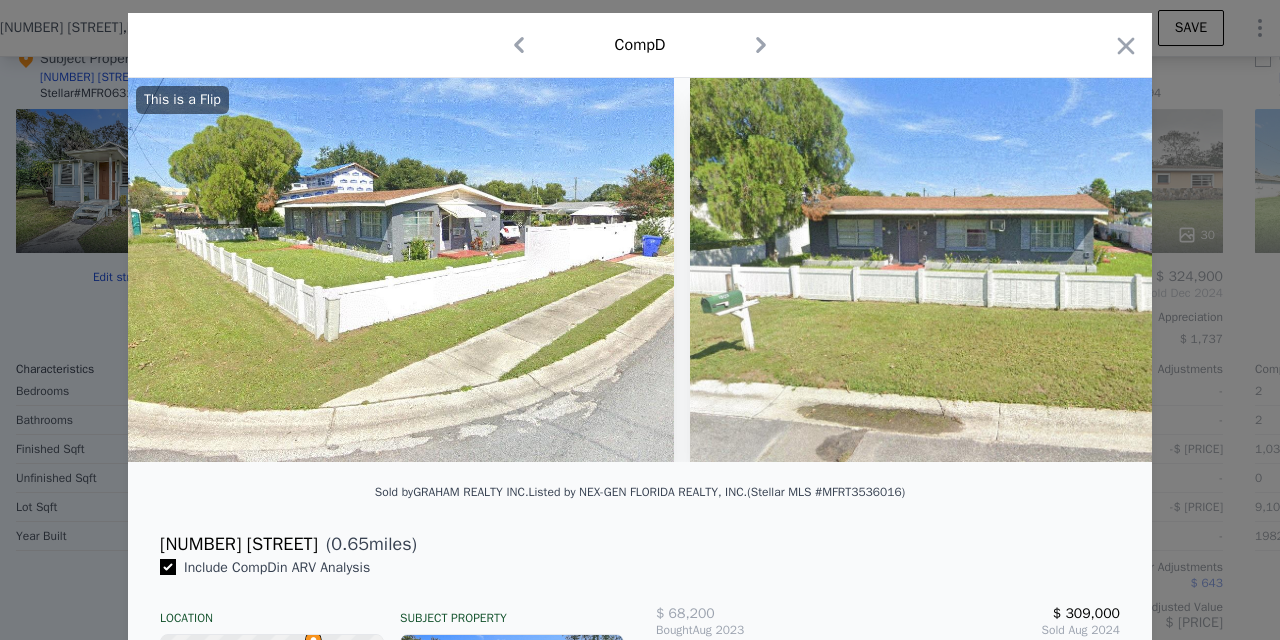 scroll, scrollTop: 54, scrollLeft: 0, axis: vertical 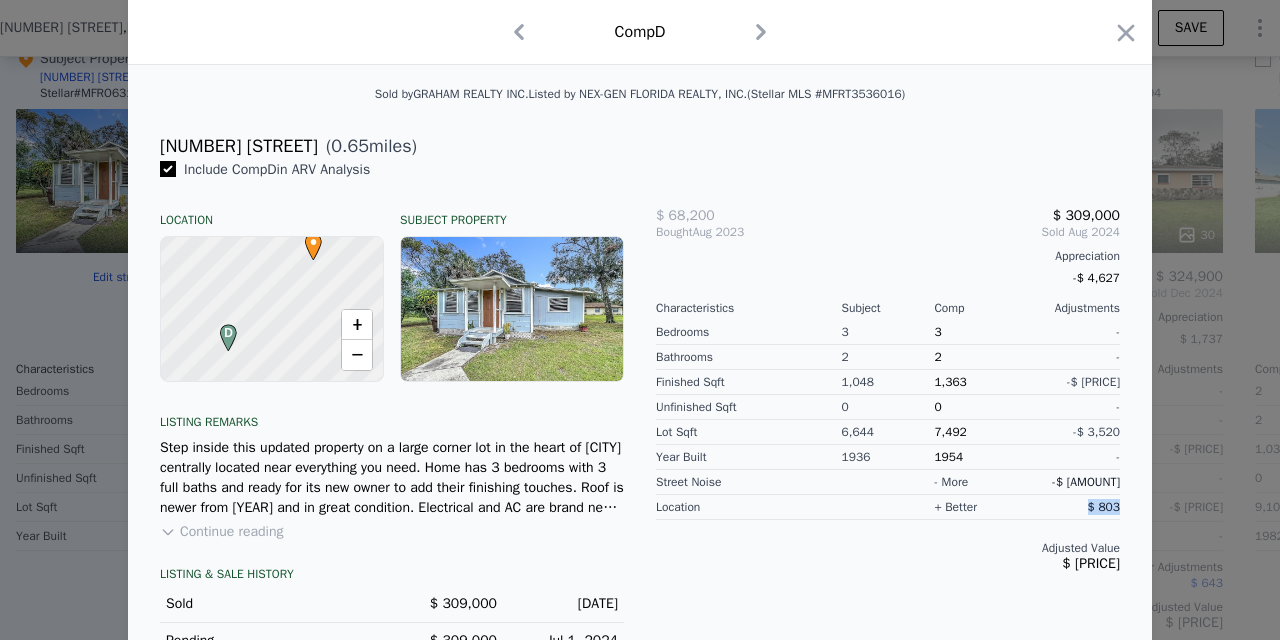 drag, startPoint x: 1087, startPoint y: 510, endPoint x: 1132, endPoint y: 512, distance: 45.044422 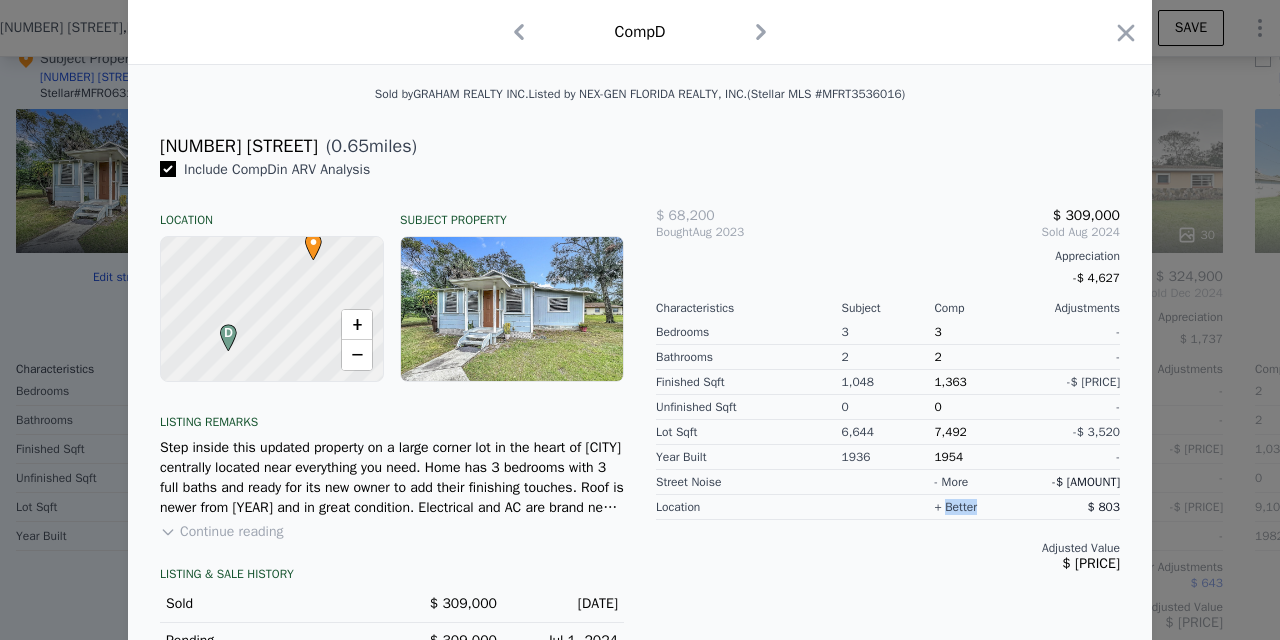 drag, startPoint x: 945, startPoint y: 506, endPoint x: 981, endPoint y: 506, distance: 36 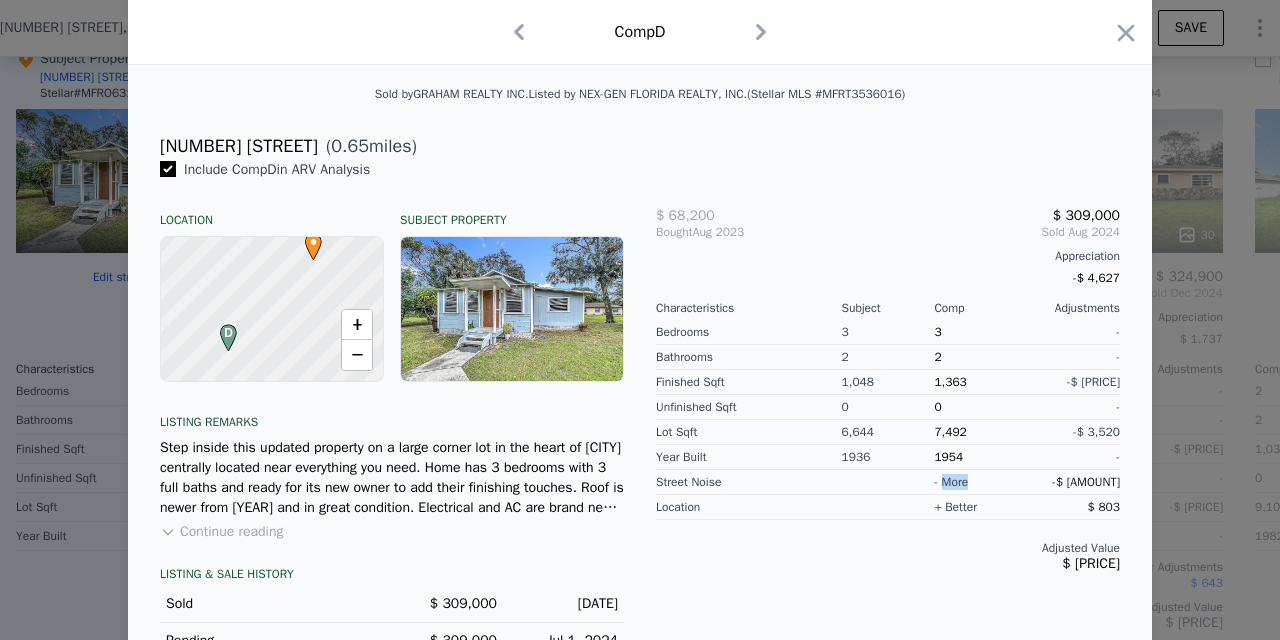 drag, startPoint x: 945, startPoint y: 480, endPoint x: 981, endPoint y: 481, distance: 36.013885 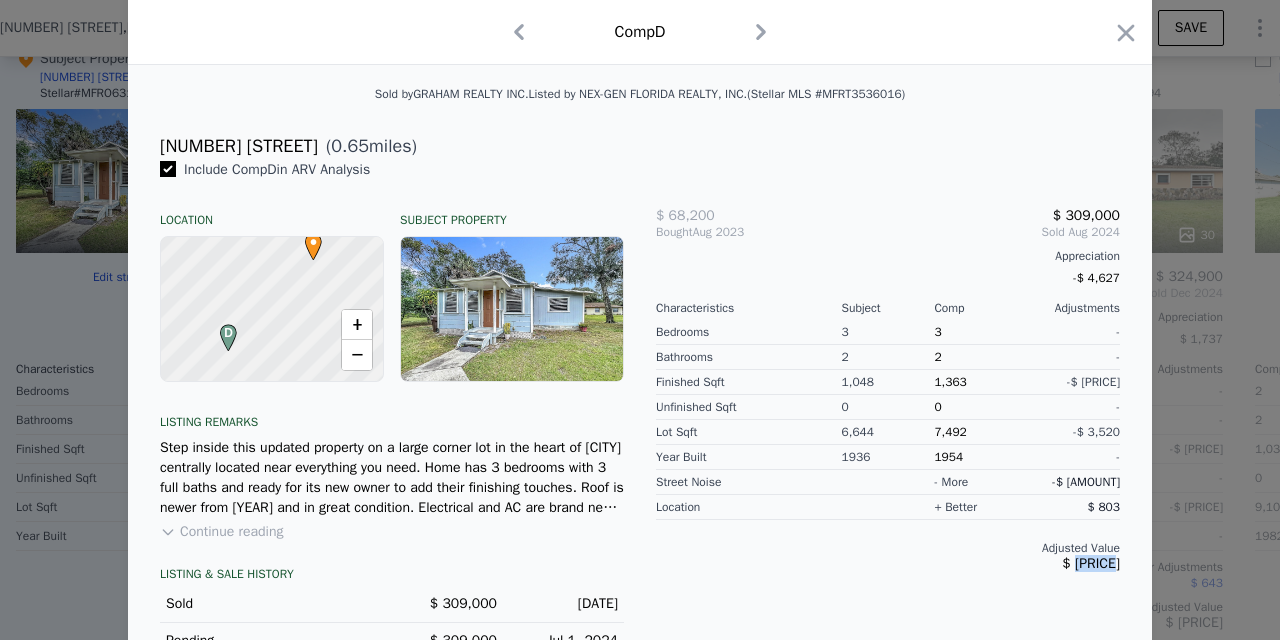 drag, startPoint x: 1061, startPoint y: 558, endPoint x: 1111, endPoint y: 558, distance: 50 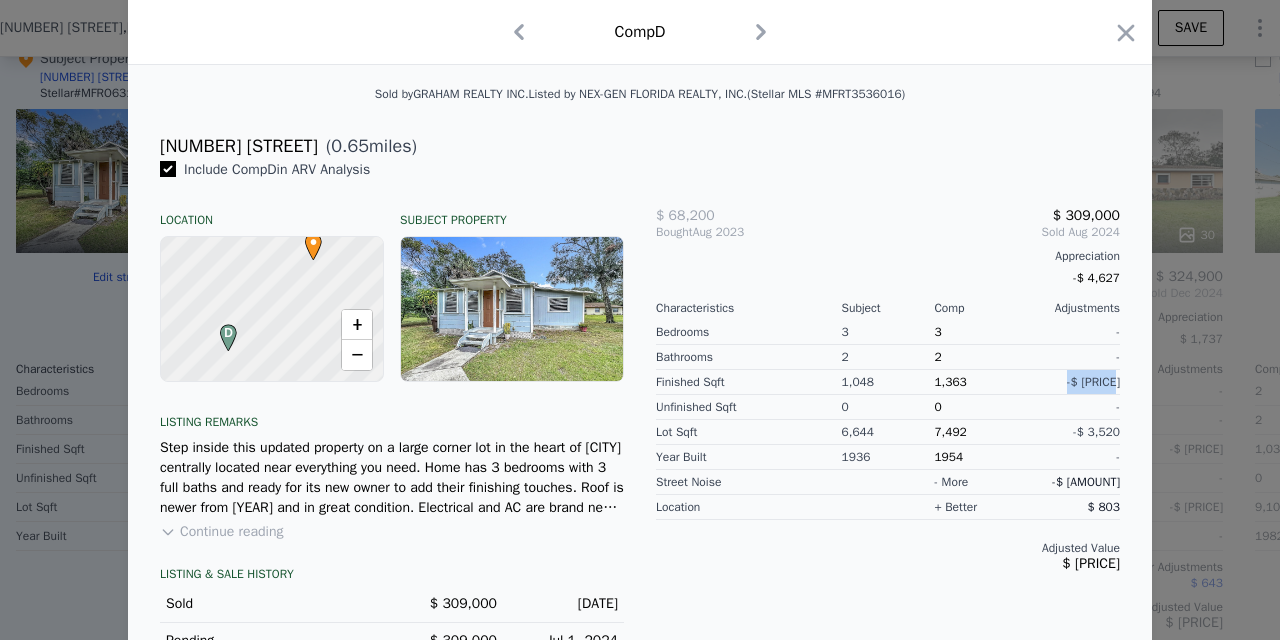 drag, startPoint x: 1059, startPoint y: 382, endPoint x: 1119, endPoint y: 388, distance: 60.299255 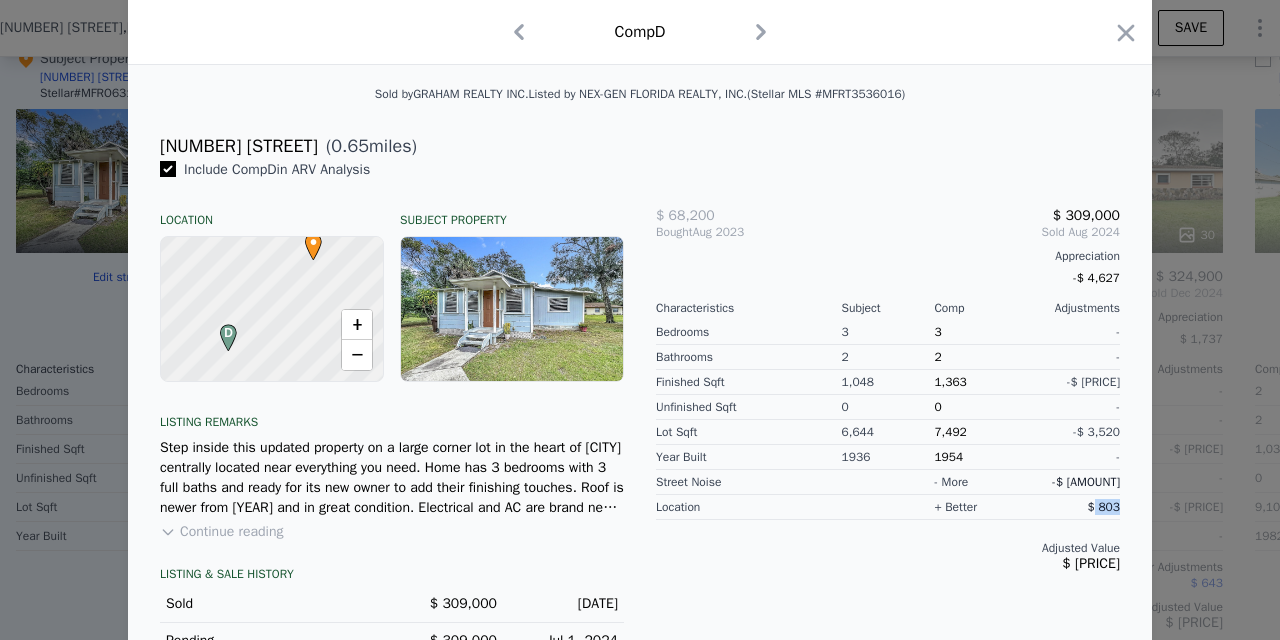drag, startPoint x: 1090, startPoint y: 509, endPoint x: 1136, endPoint y: 507, distance: 46.043457 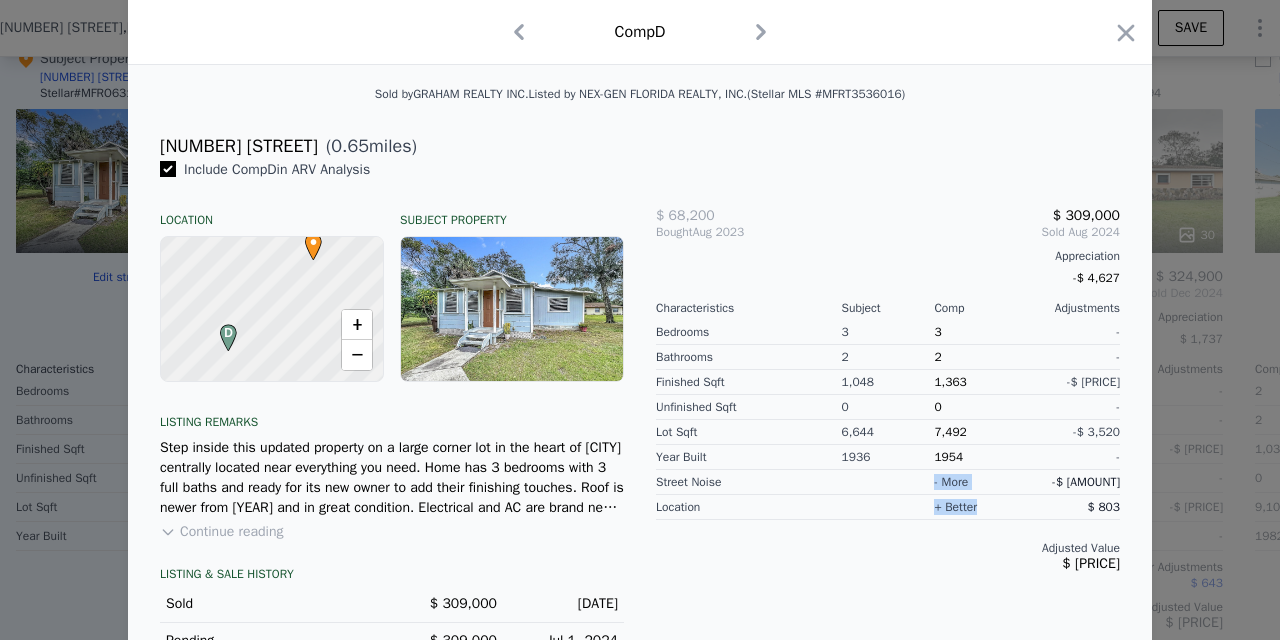 drag, startPoint x: 930, startPoint y: 510, endPoint x: 987, endPoint y: 508, distance: 57.035076 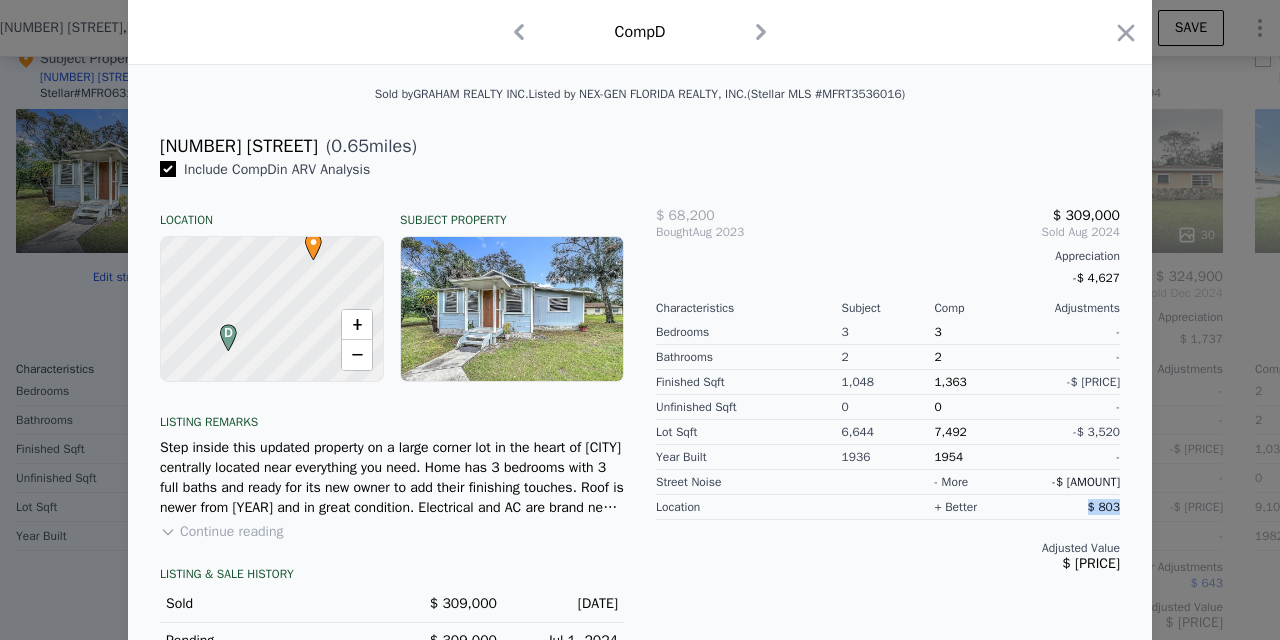 drag, startPoint x: 1083, startPoint y: 509, endPoint x: 1127, endPoint y: 511, distance: 44.04543 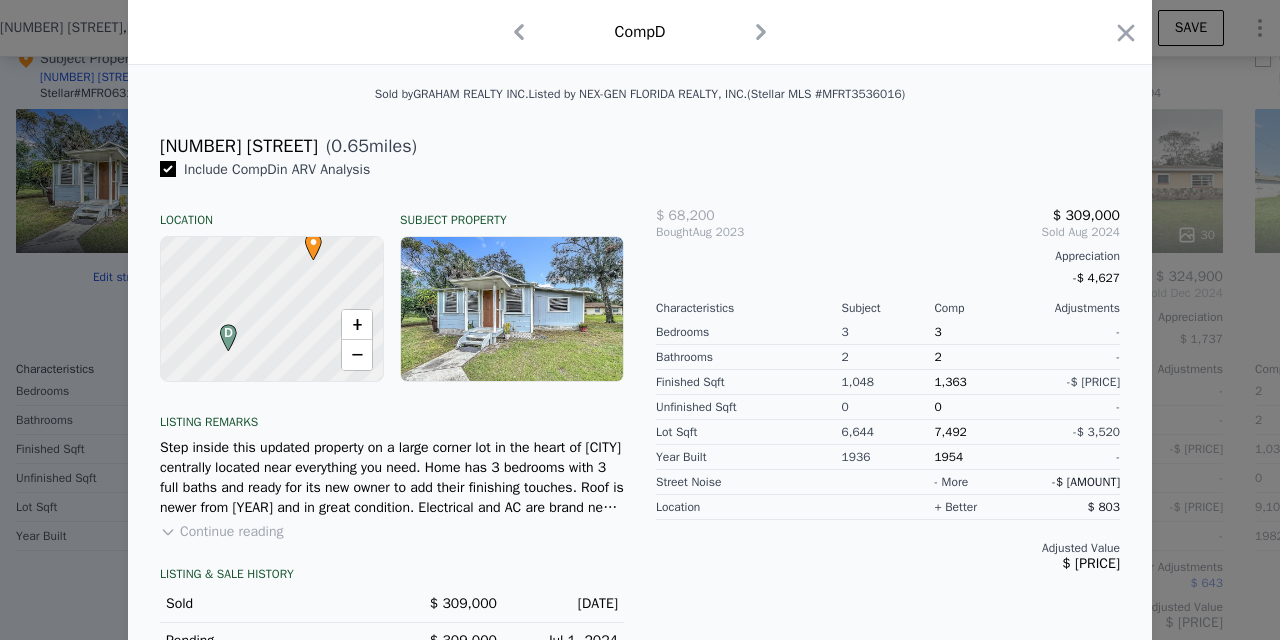 click on "+ better" at bounding box center (955, 507) 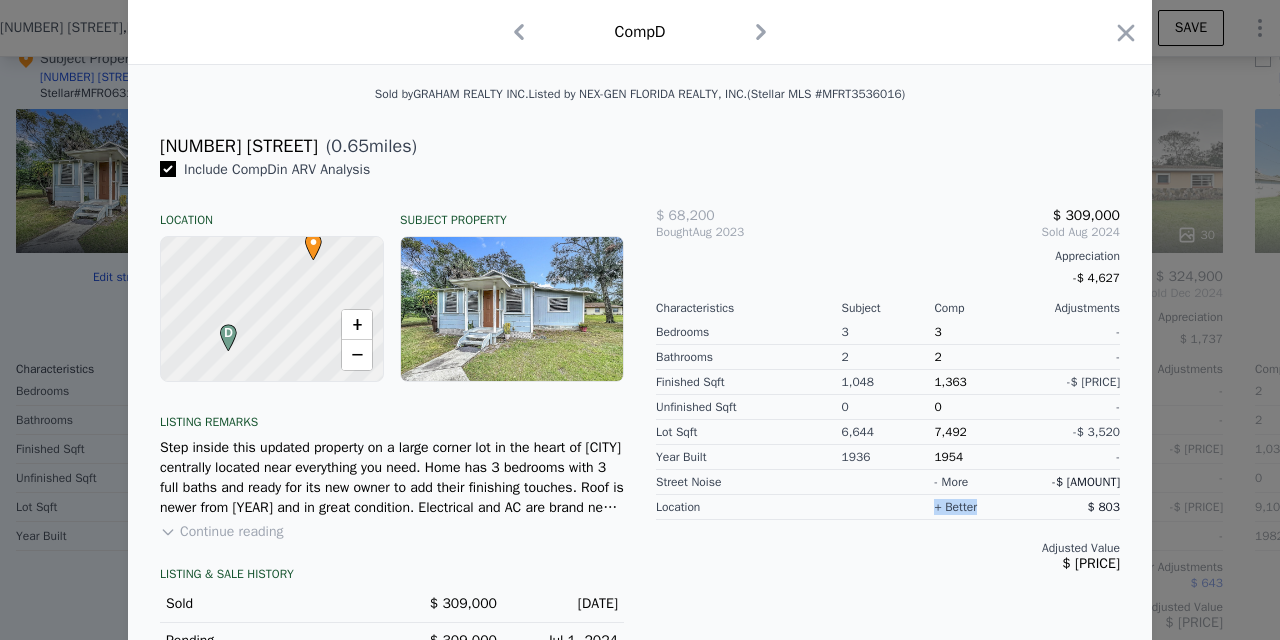 drag, startPoint x: 937, startPoint y: 506, endPoint x: 980, endPoint y: 503, distance: 43.104523 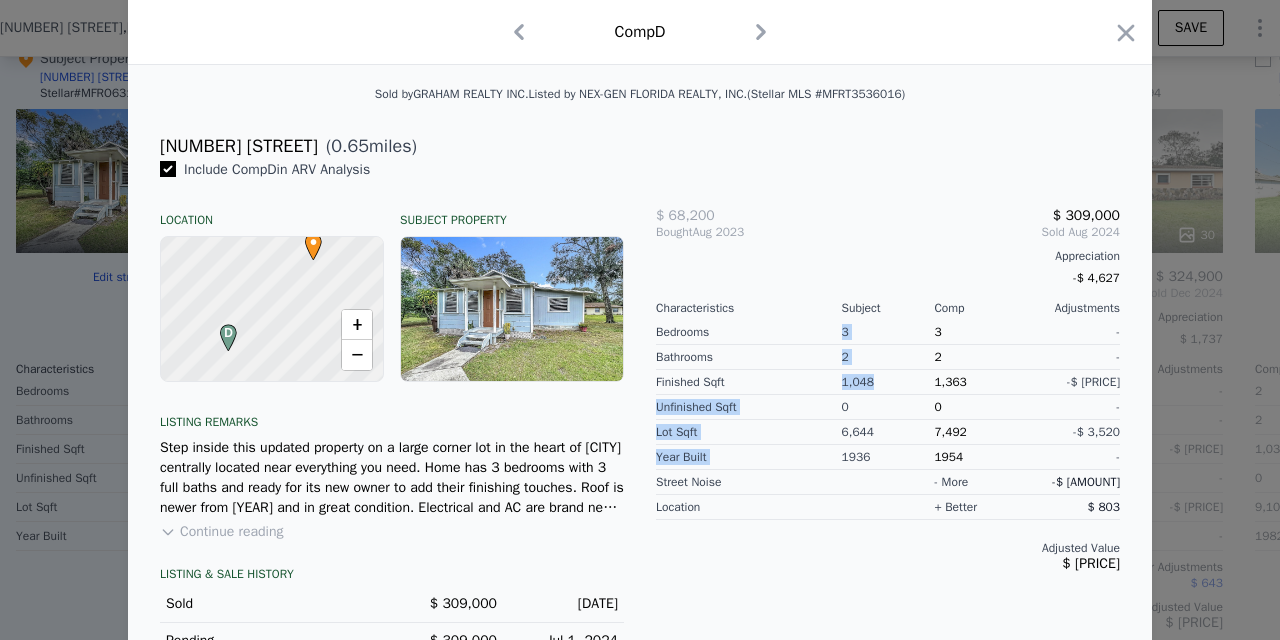 drag, startPoint x: 839, startPoint y: 382, endPoint x: 873, endPoint y: 382, distance: 34 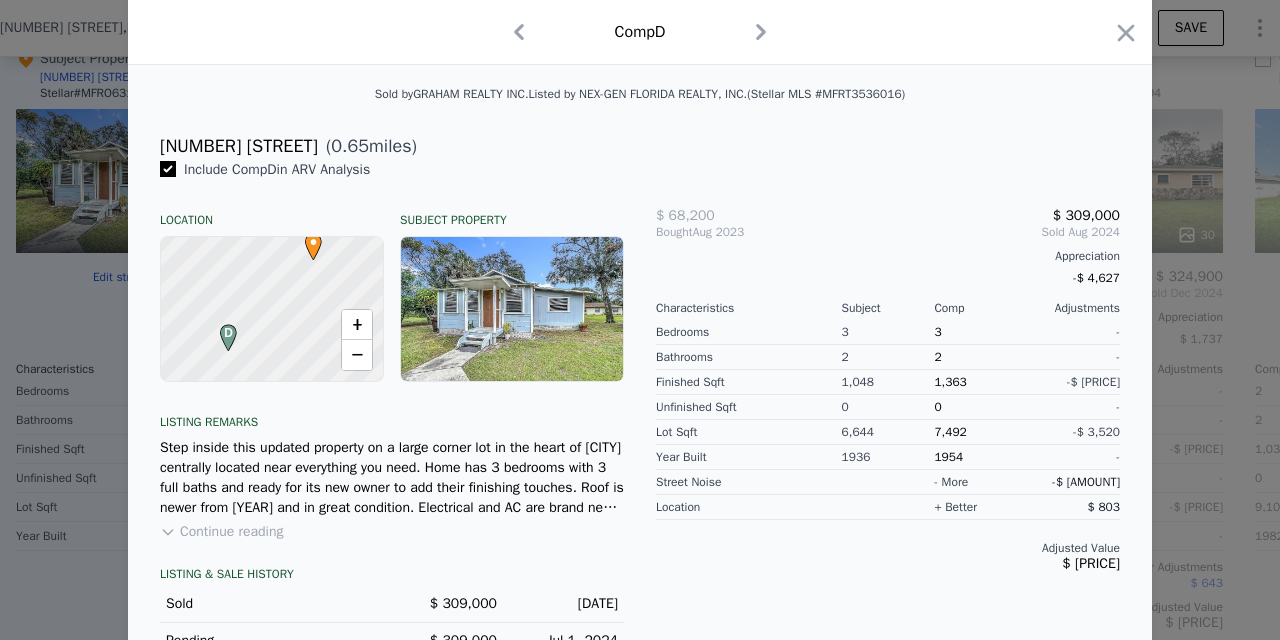 click on "1,048" at bounding box center (888, 382) 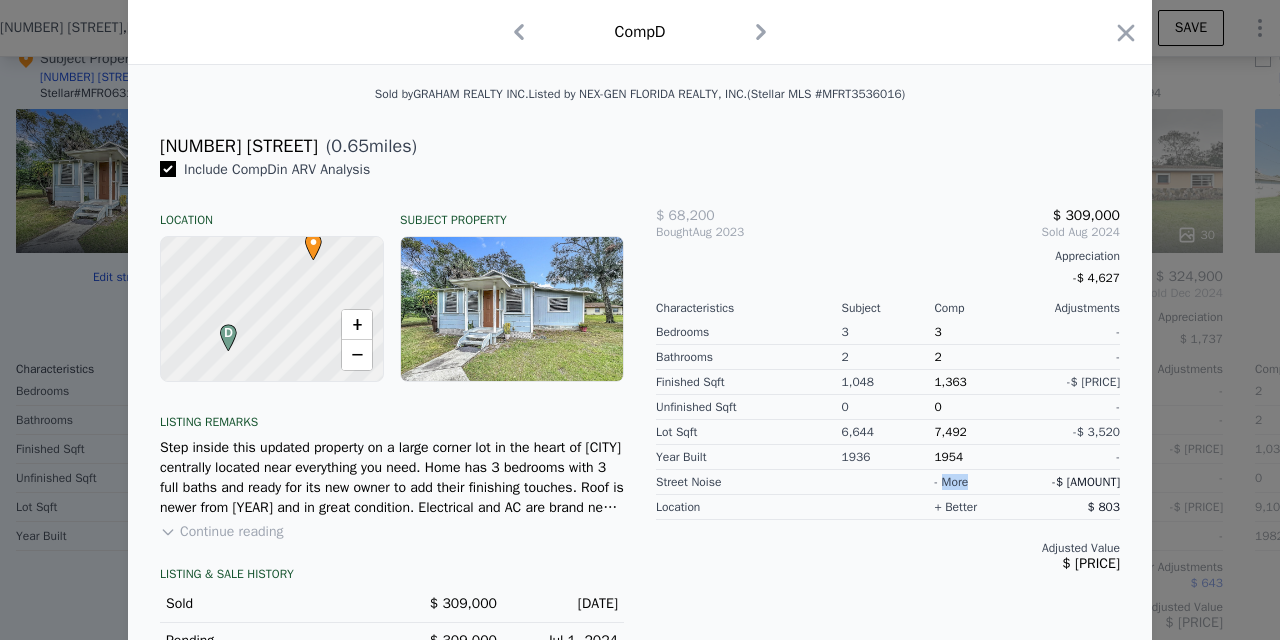 drag, startPoint x: 945, startPoint y: 482, endPoint x: 979, endPoint y: 482, distance: 34 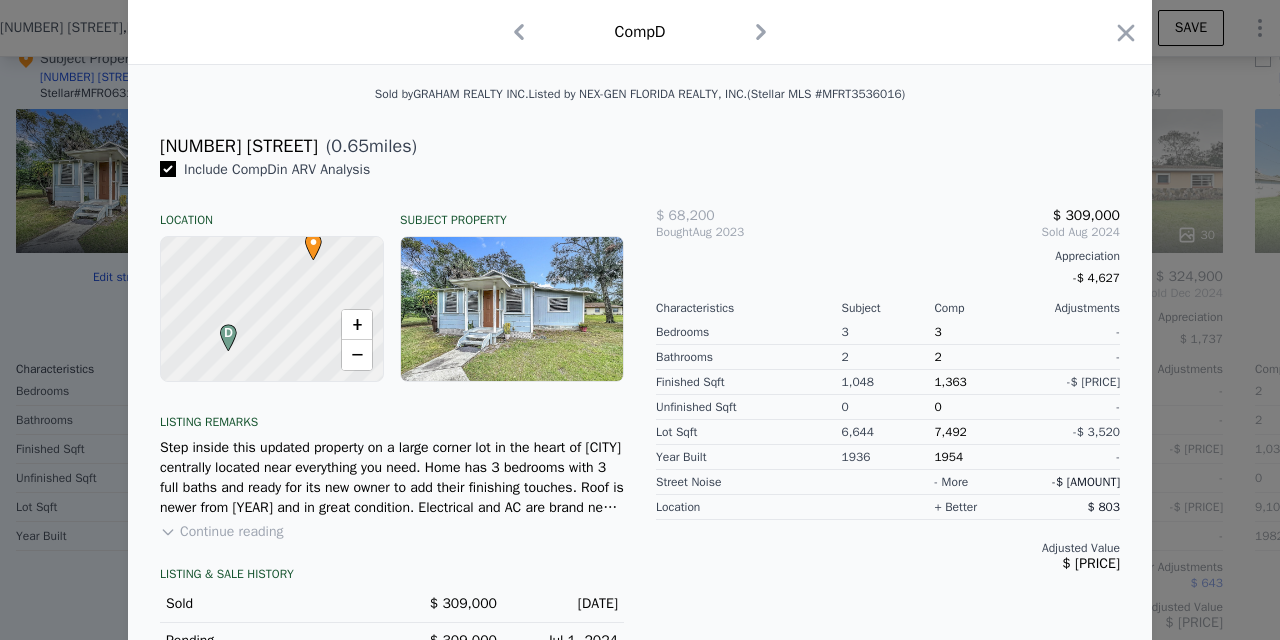 click on "- more" at bounding box center (951, 482) 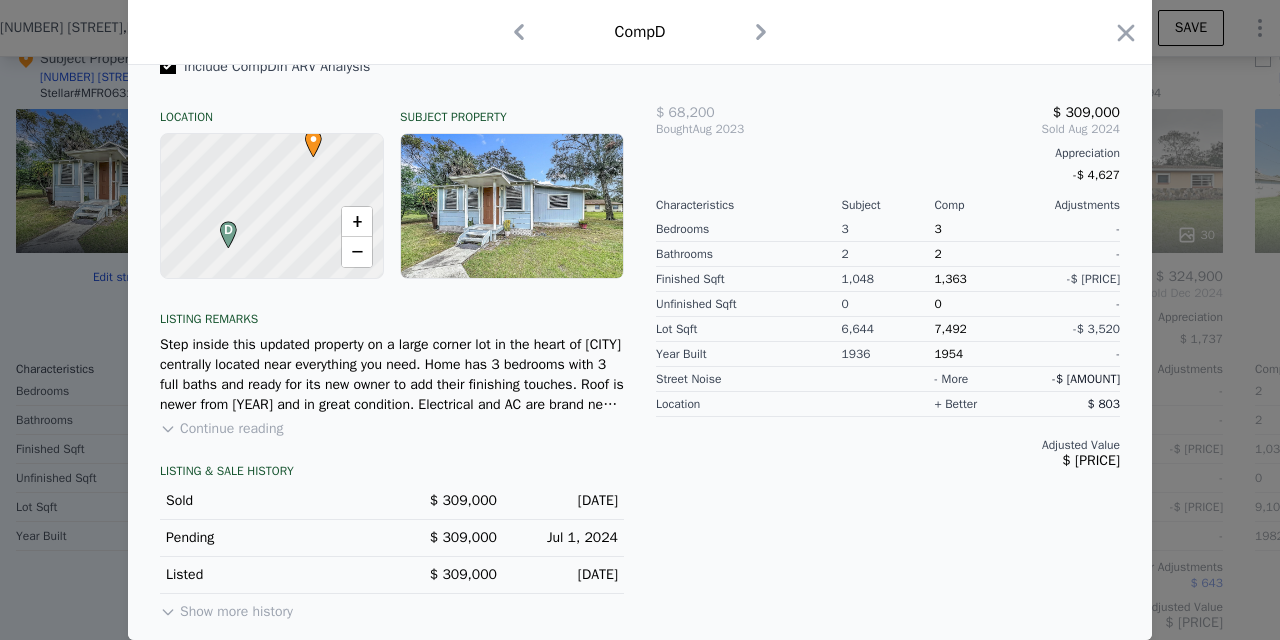 scroll, scrollTop: 553, scrollLeft: 0, axis: vertical 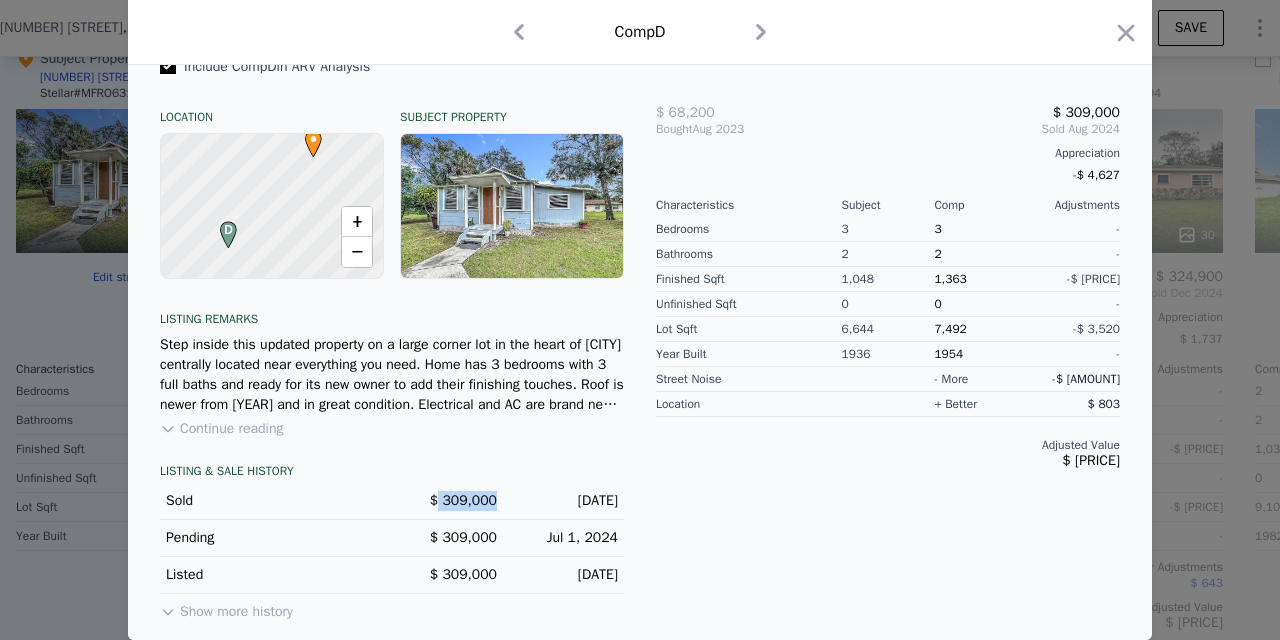 drag, startPoint x: 437, startPoint y: 495, endPoint x: 498, endPoint y: 488, distance: 61.400326 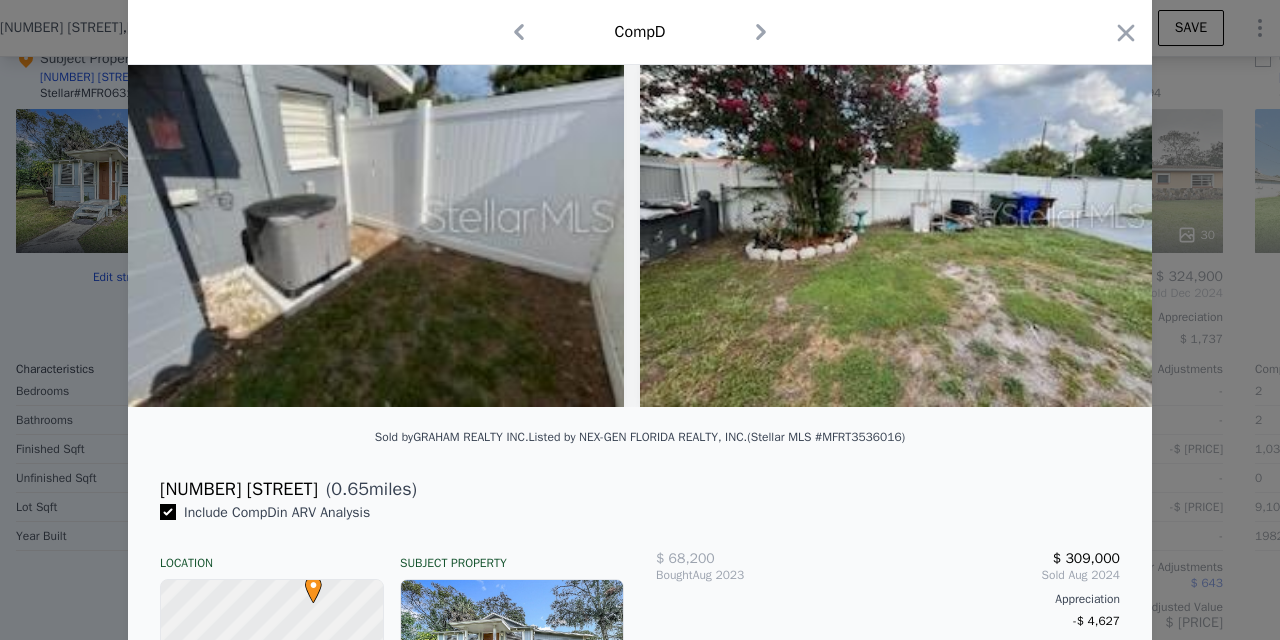 scroll, scrollTop: 112, scrollLeft: 0, axis: vertical 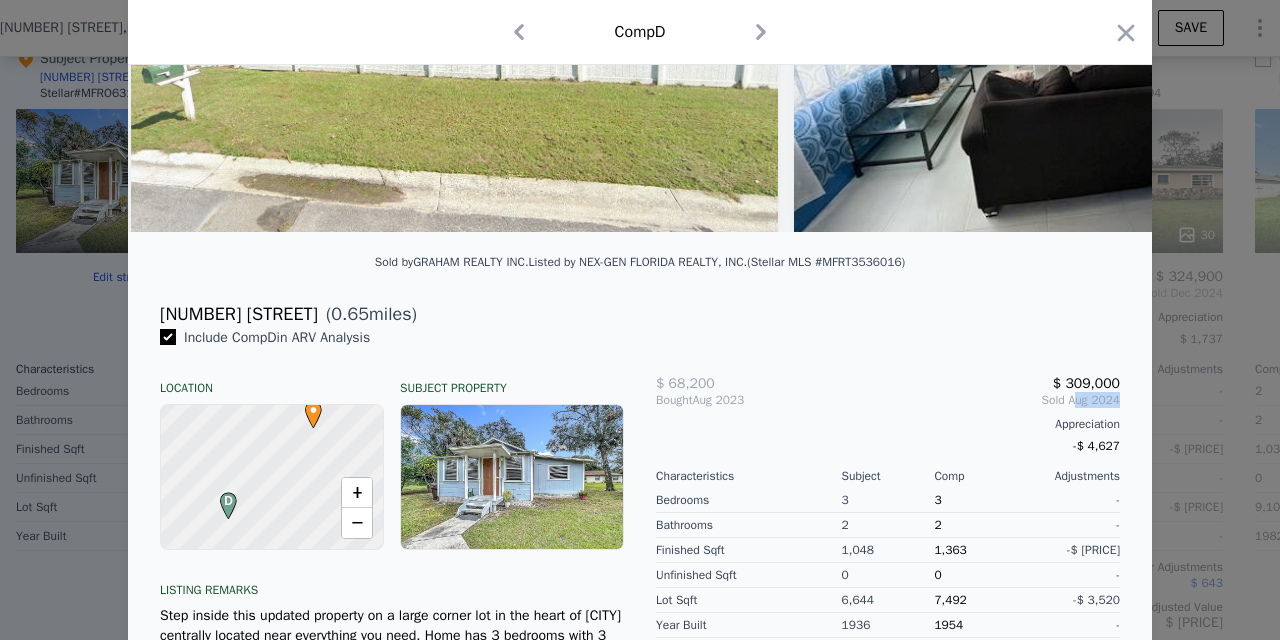 drag, startPoint x: 1073, startPoint y: 400, endPoint x: 1125, endPoint y: 393, distance: 52.46904 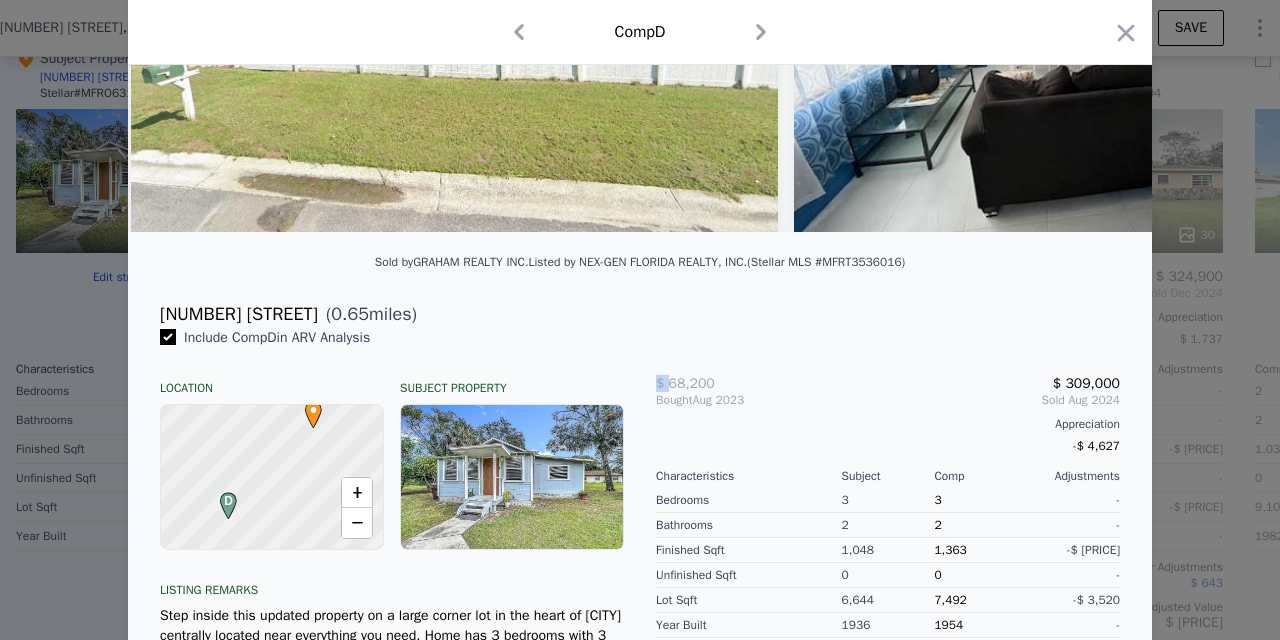 drag, startPoint x: 669, startPoint y: 379, endPoint x: 722, endPoint y: 371, distance: 53.600372 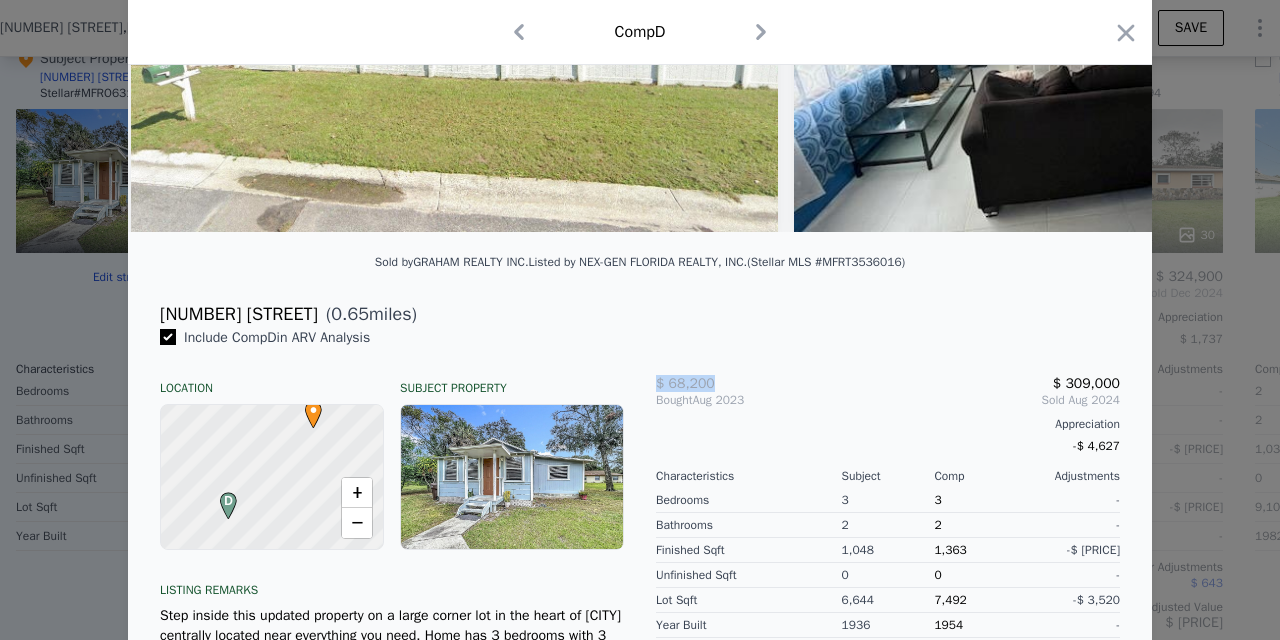drag, startPoint x: 722, startPoint y: 375, endPoint x: 655, endPoint y: 371, distance: 67.11929 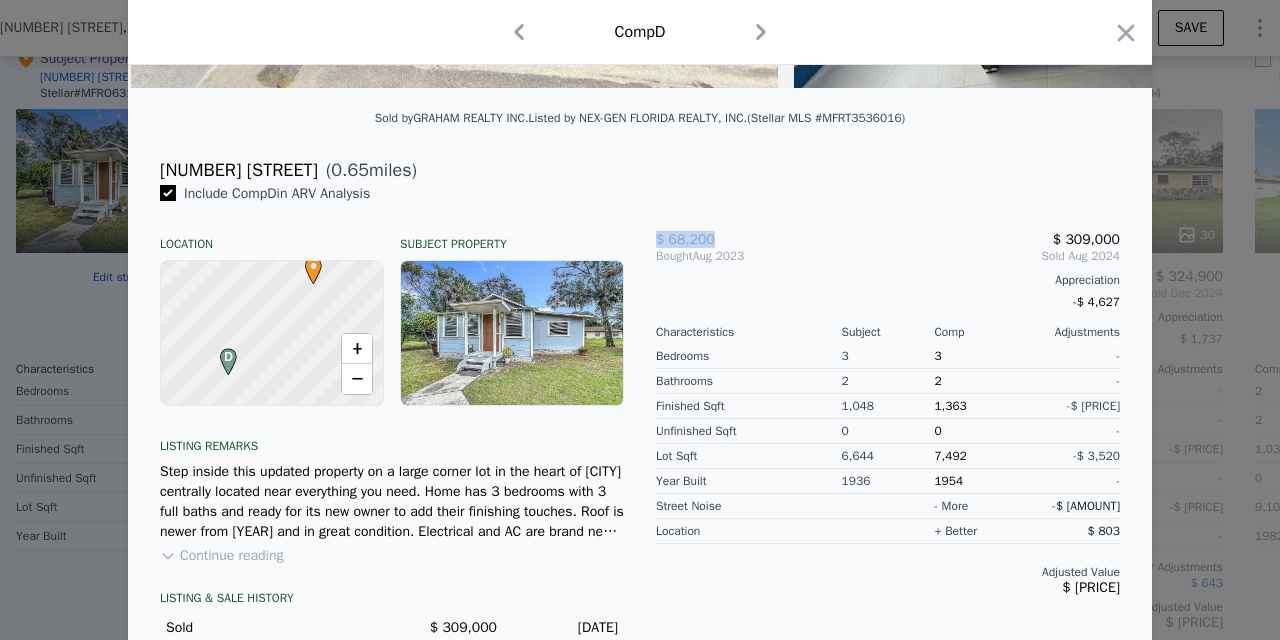 scroll, scrollTop: 476, scrollLeft: 0, axis: vertical 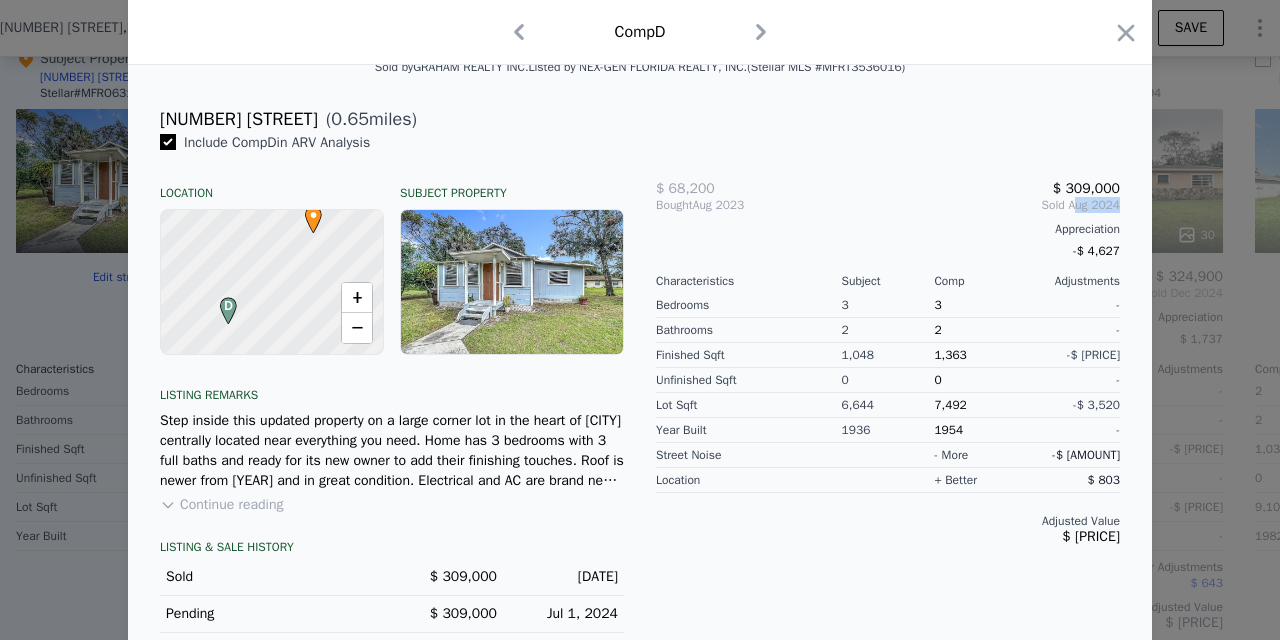 drag, startPoint x: 1069, startPoint y: 206, endPoint x: 1131, endPoint y: 197, distance: 62.649822 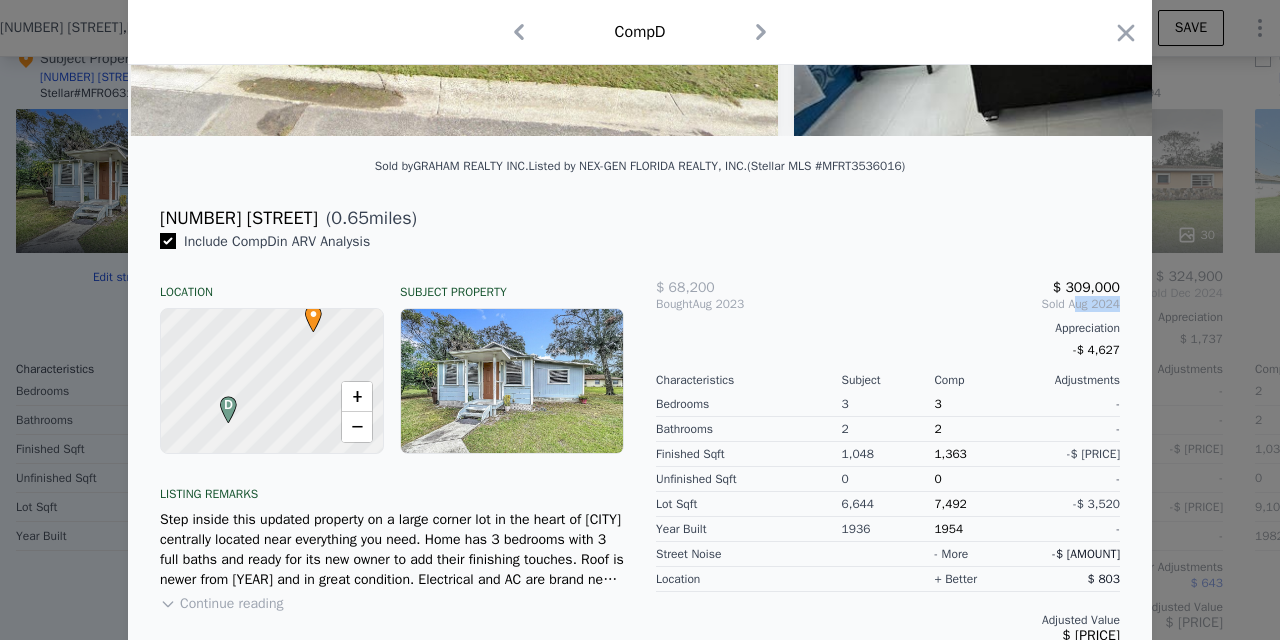 scroll, scrollTop: 365, scrollLeft: 0, axis: vertical 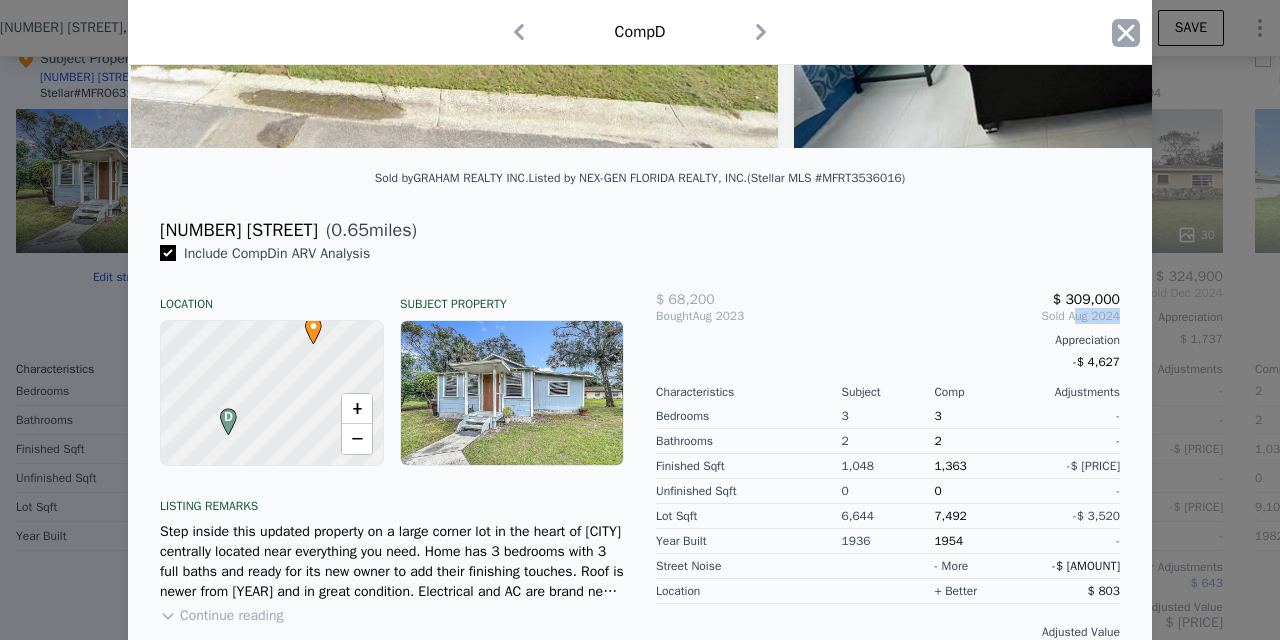 click 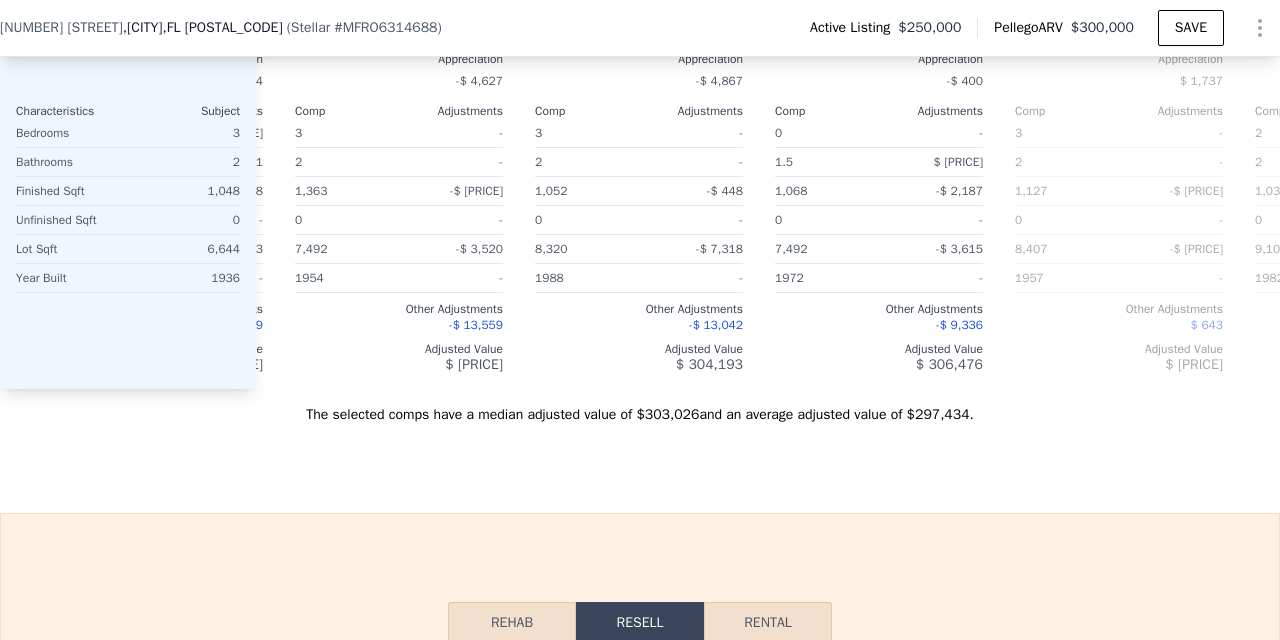 scroll, scrollTop: 2285, scrollLeft: 0, axis: vertical 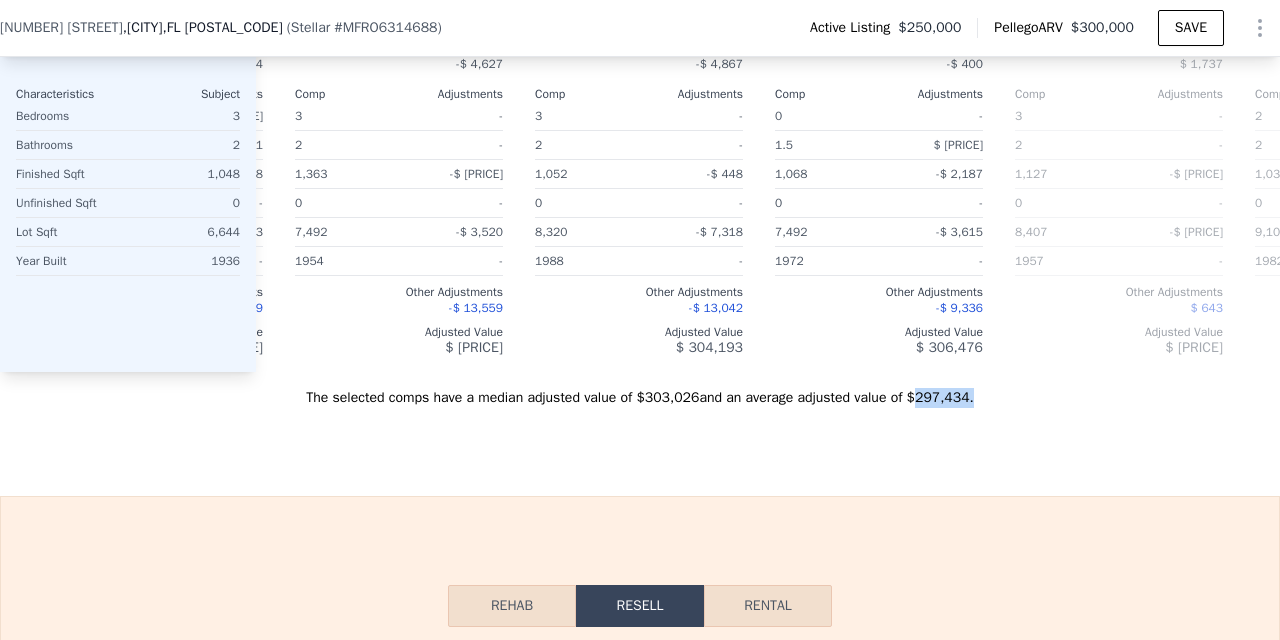 drag, startPoint x: 927, startPoint y: 444, endPoint x: 985, endPoint y: 438, distance: 58.30952 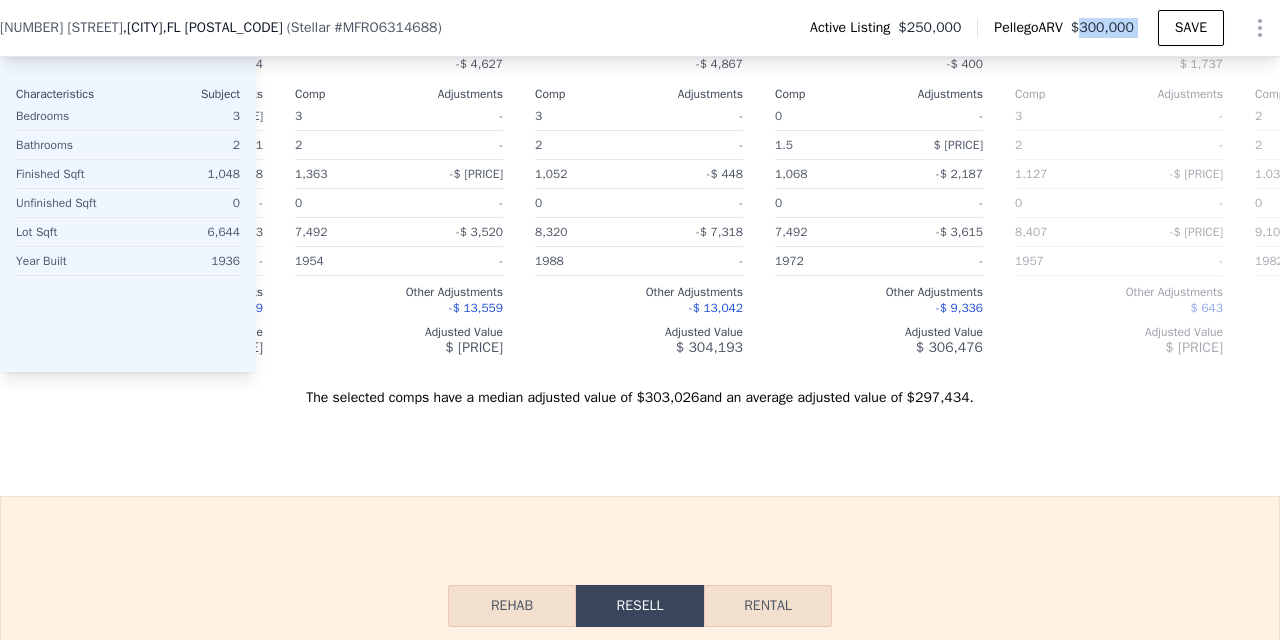 drag, startPoint x: 1070, startPoint y: 21, endPoint x: 1154, endPoint y: 12, distance: 84.48077 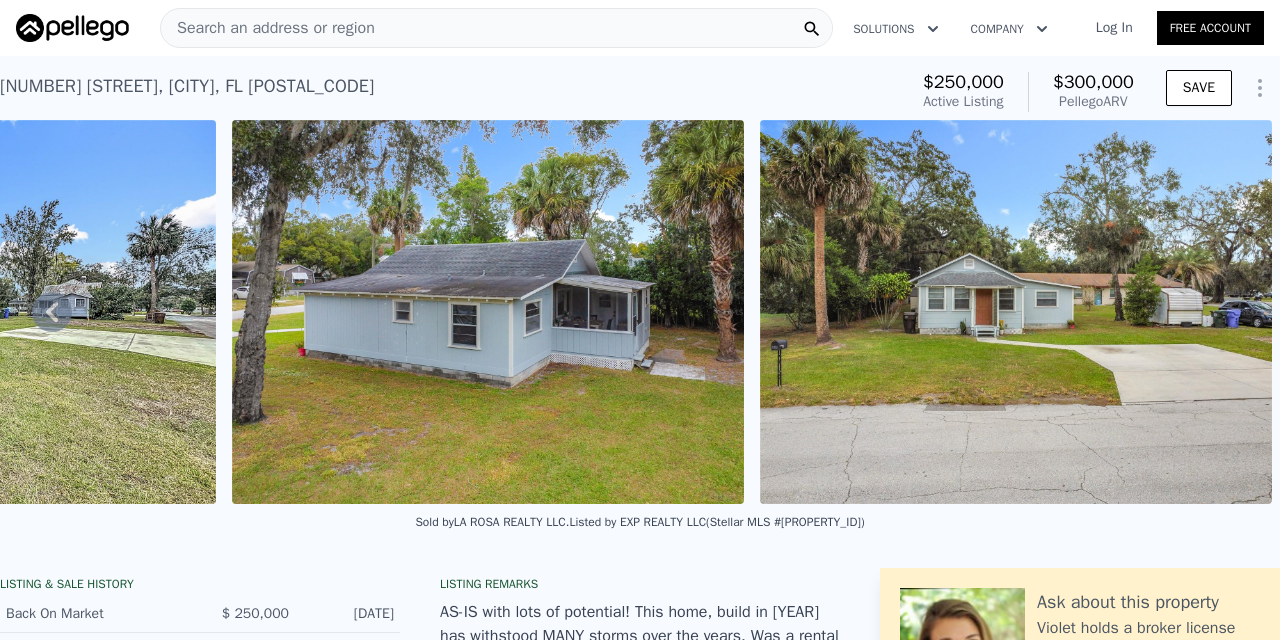 scroll, scrollTop: 0, scrollLeft: 0, axis: both 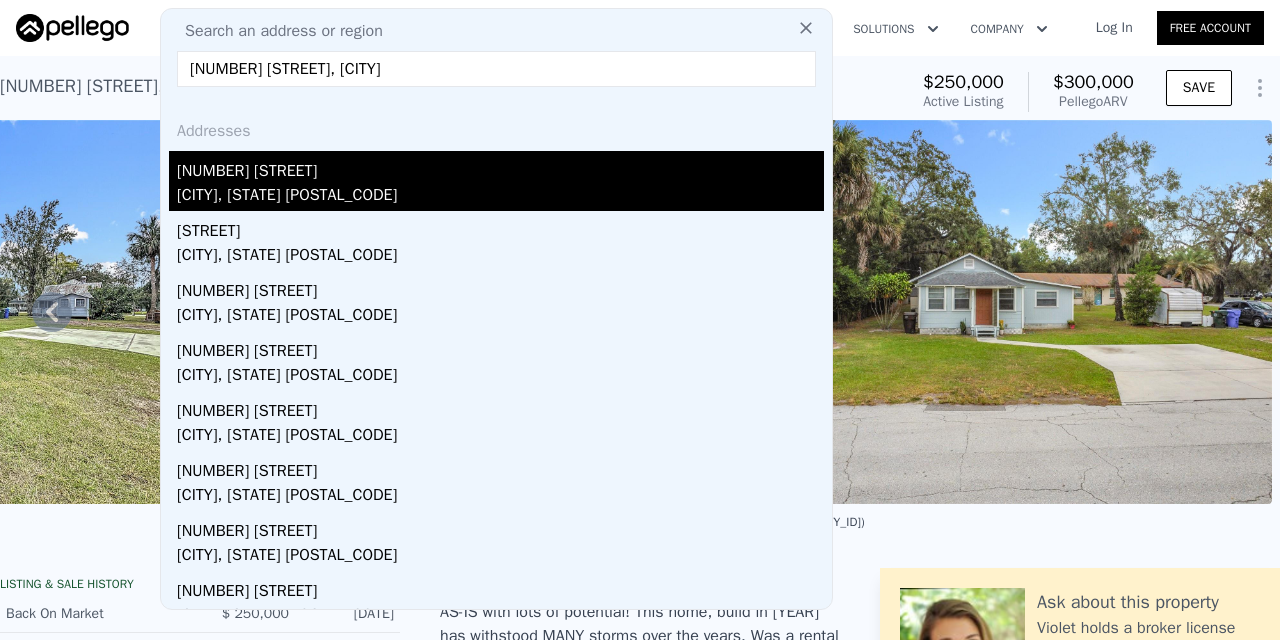type on "[NUMBER] [STREET], [CITY]" 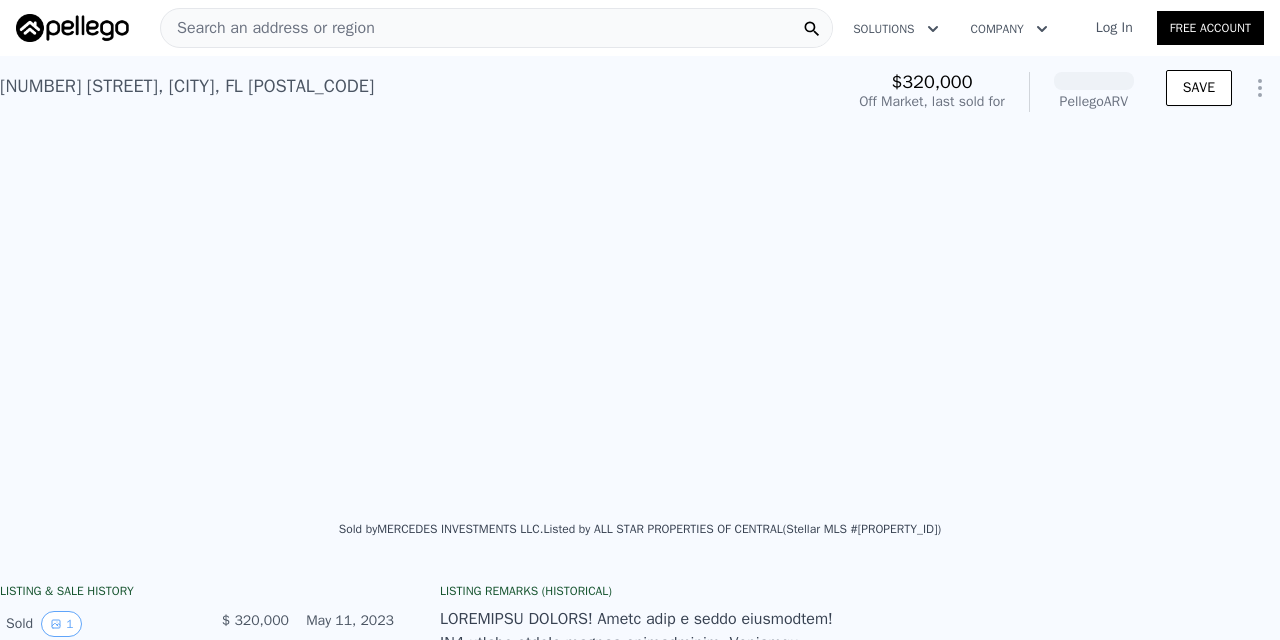 scroll, scrollTop: 0, scrollLeft: 915, axis: horizontal 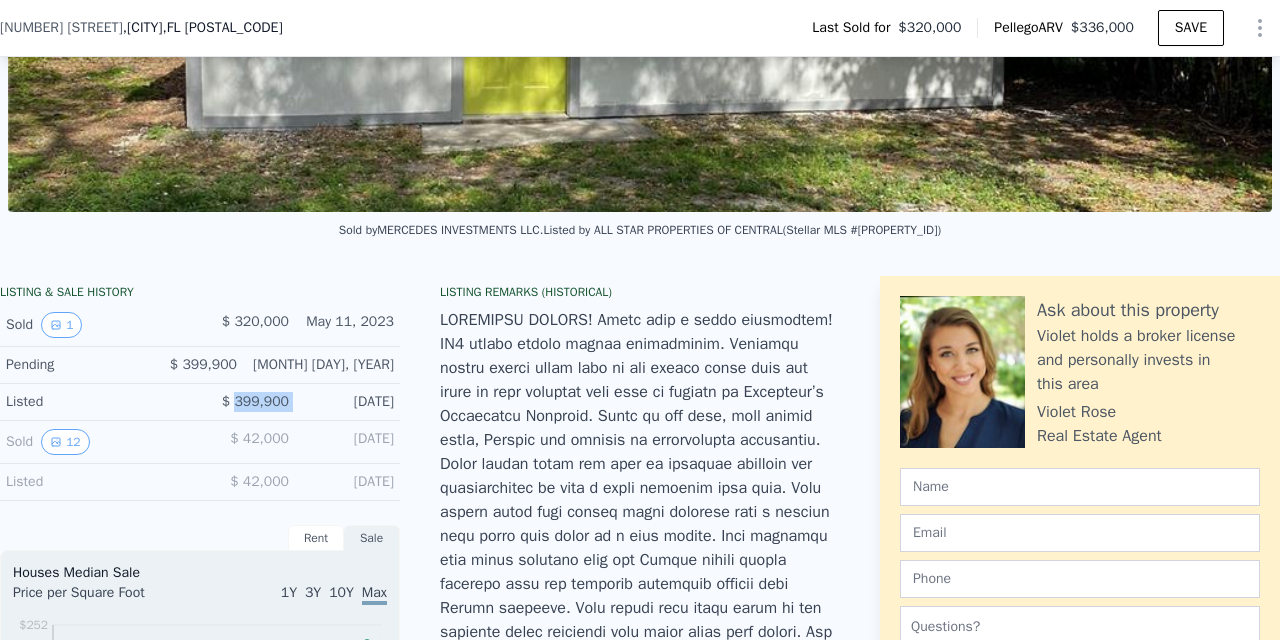 drag, startPoint x: 234, startPoint y: 399, endPoint x: 310, endPoint y: 402, distance: 76.05919 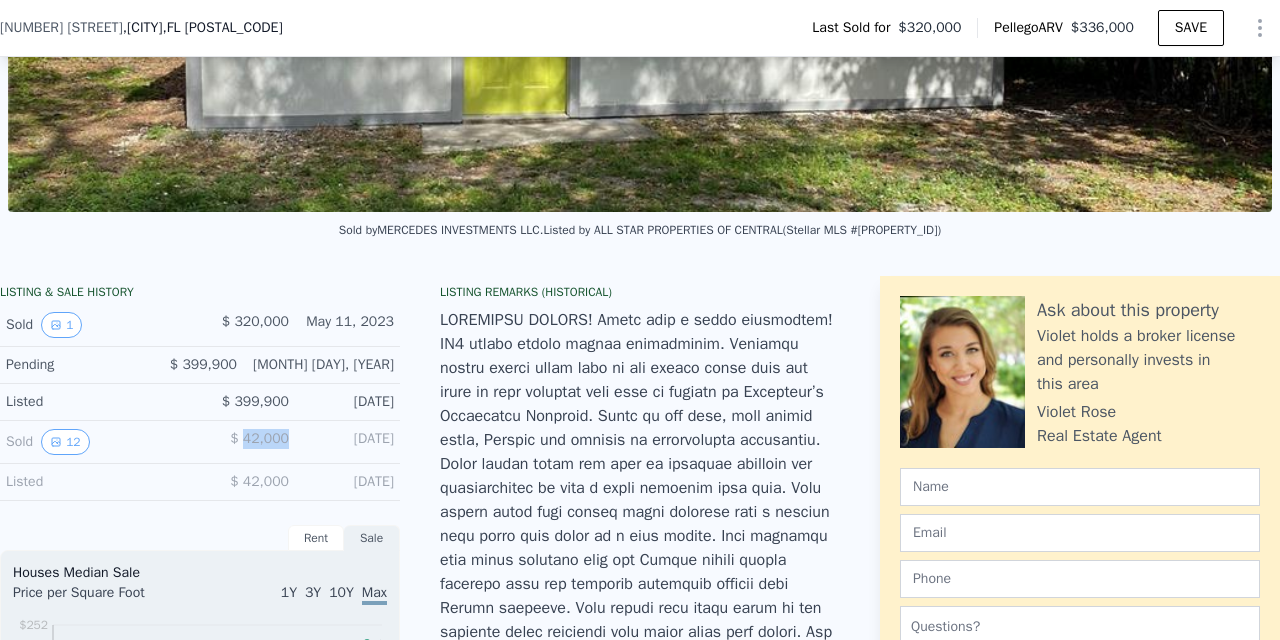 drag, startPoint x: 241, startPoint y: 440, endPoint x: 296, endPoint y: 438, distance: 55.03635 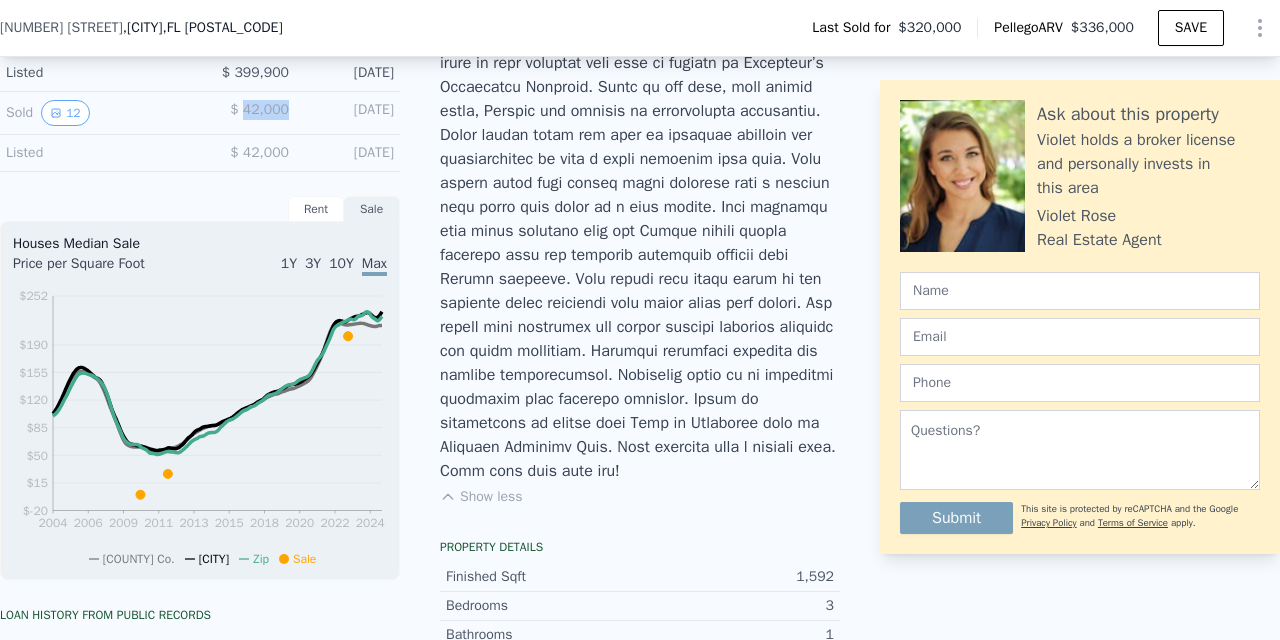 scroll, scrollTop: 645, scrollLeft: 0, axis: vertical 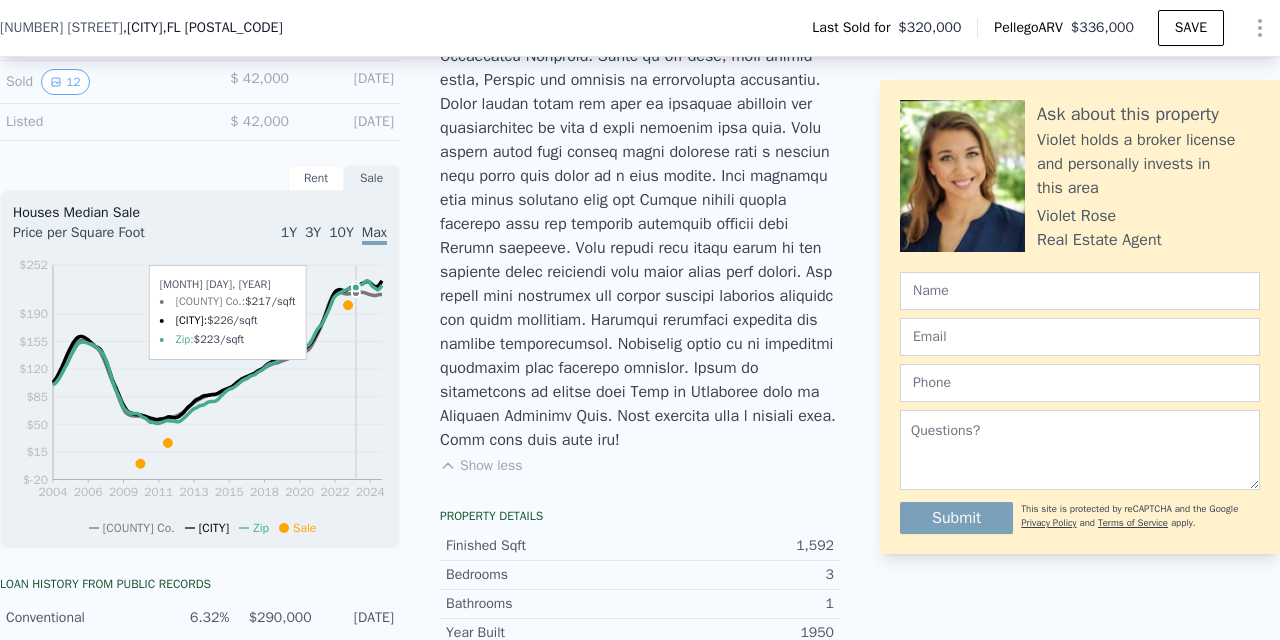 drag, startPoint x: 307, startPoint y: 426, endPoint x: 360, endPoint y: 336, distance: 104.44616 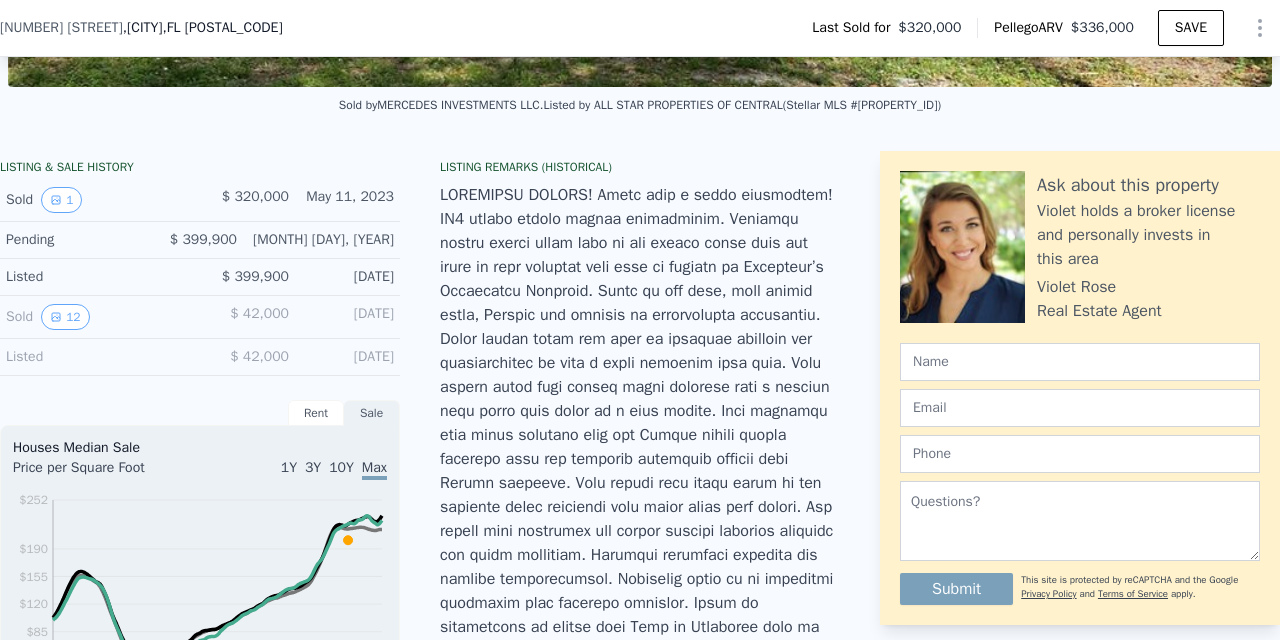 scroll, scrollTop: 397, scrollLeft: 0, axis: vertical 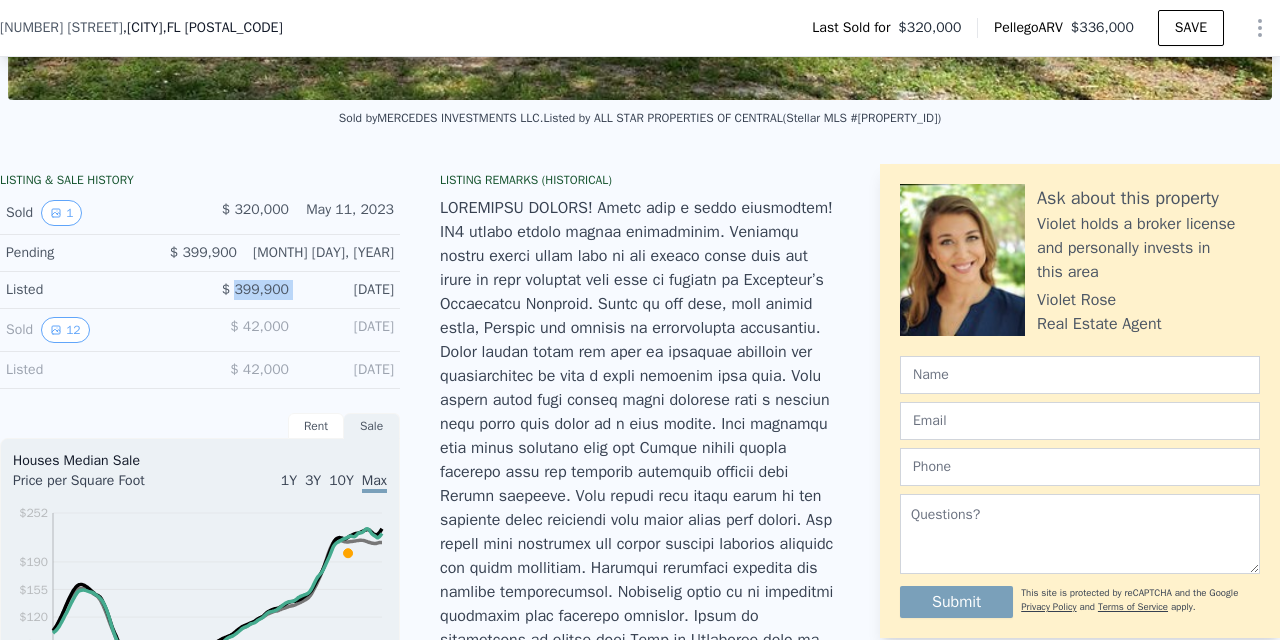 drag, startPoint x: 232, startPoint y: 288, endPoint x: 314, endPoint y: 287, distance: 82.006096 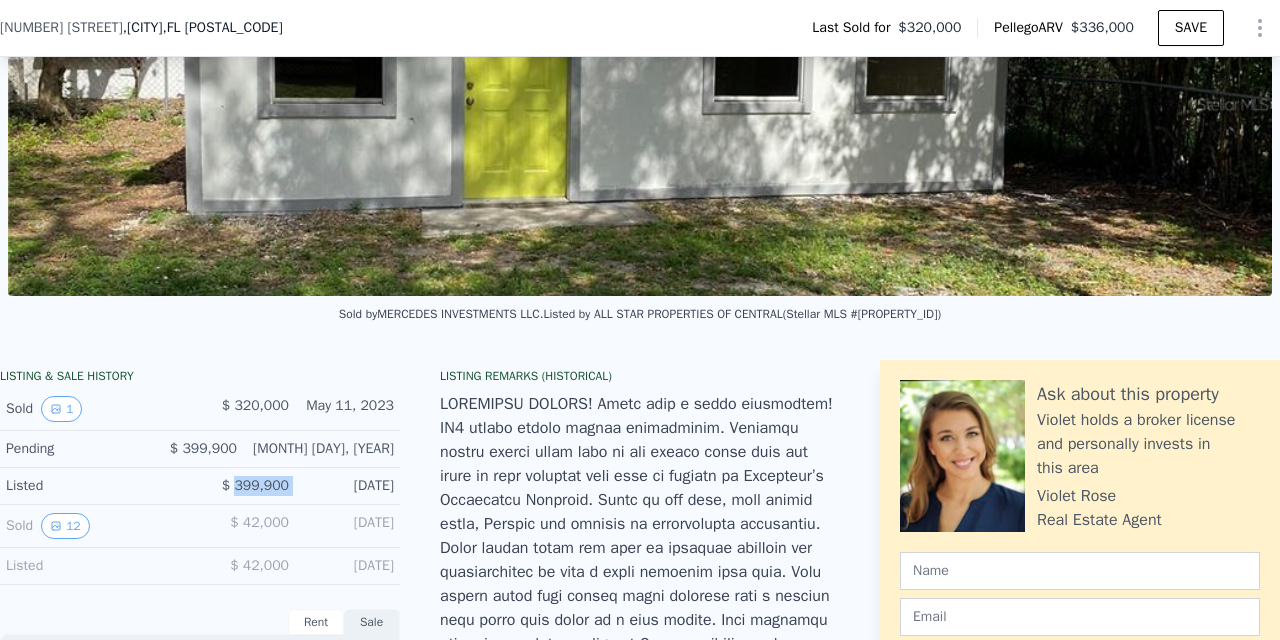 scroll, scrollTop: 197, scrollLeft: 0, axis: vertical 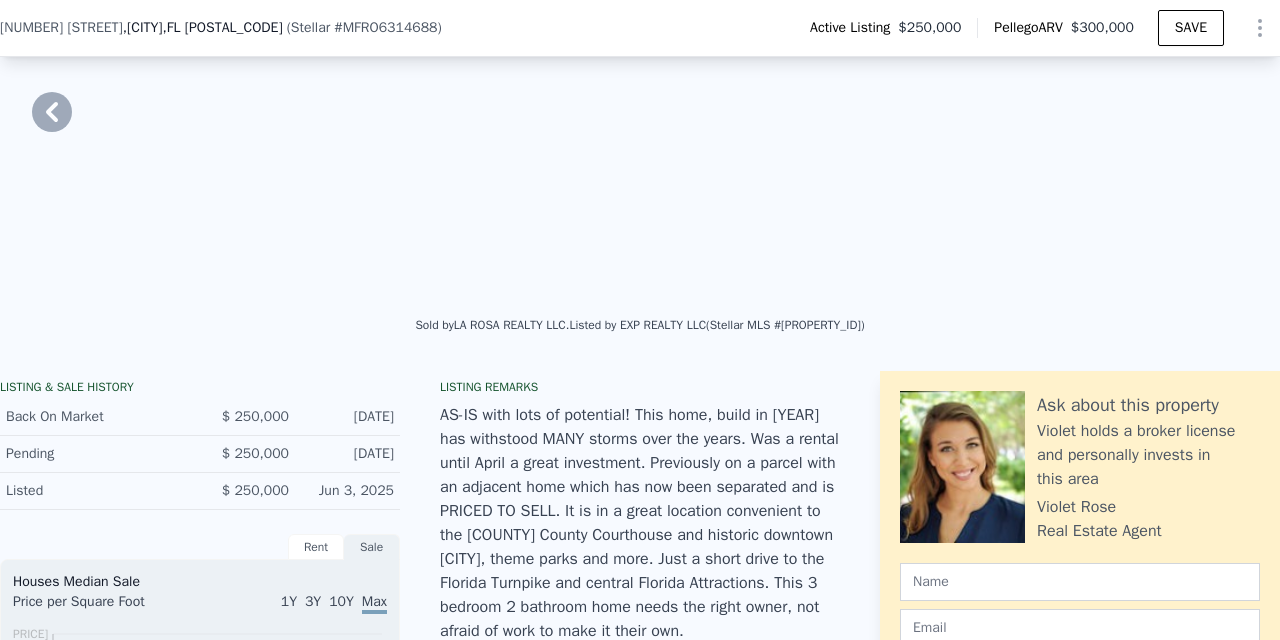 type on "$ 300,000" 